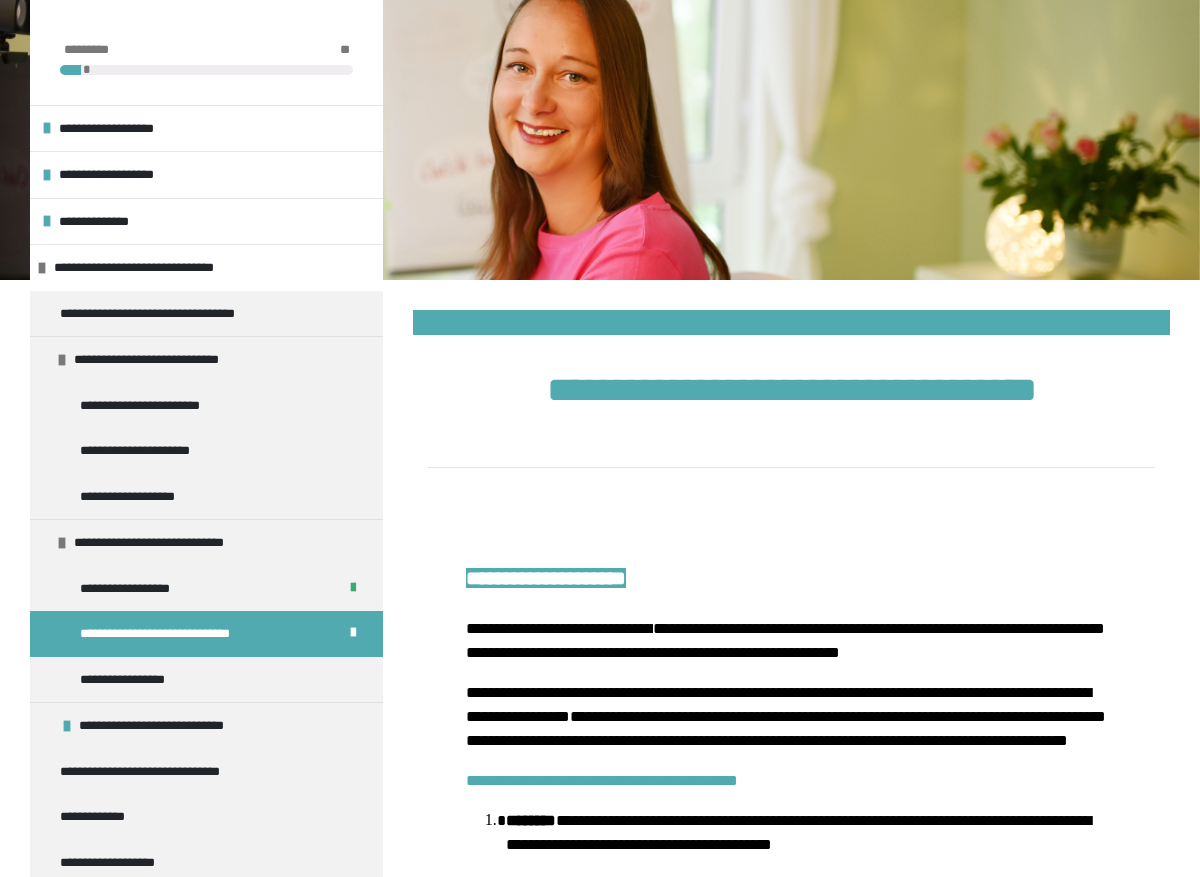 scroll, scrollTop: 1930, scrollLeft: 0, axis: vertical 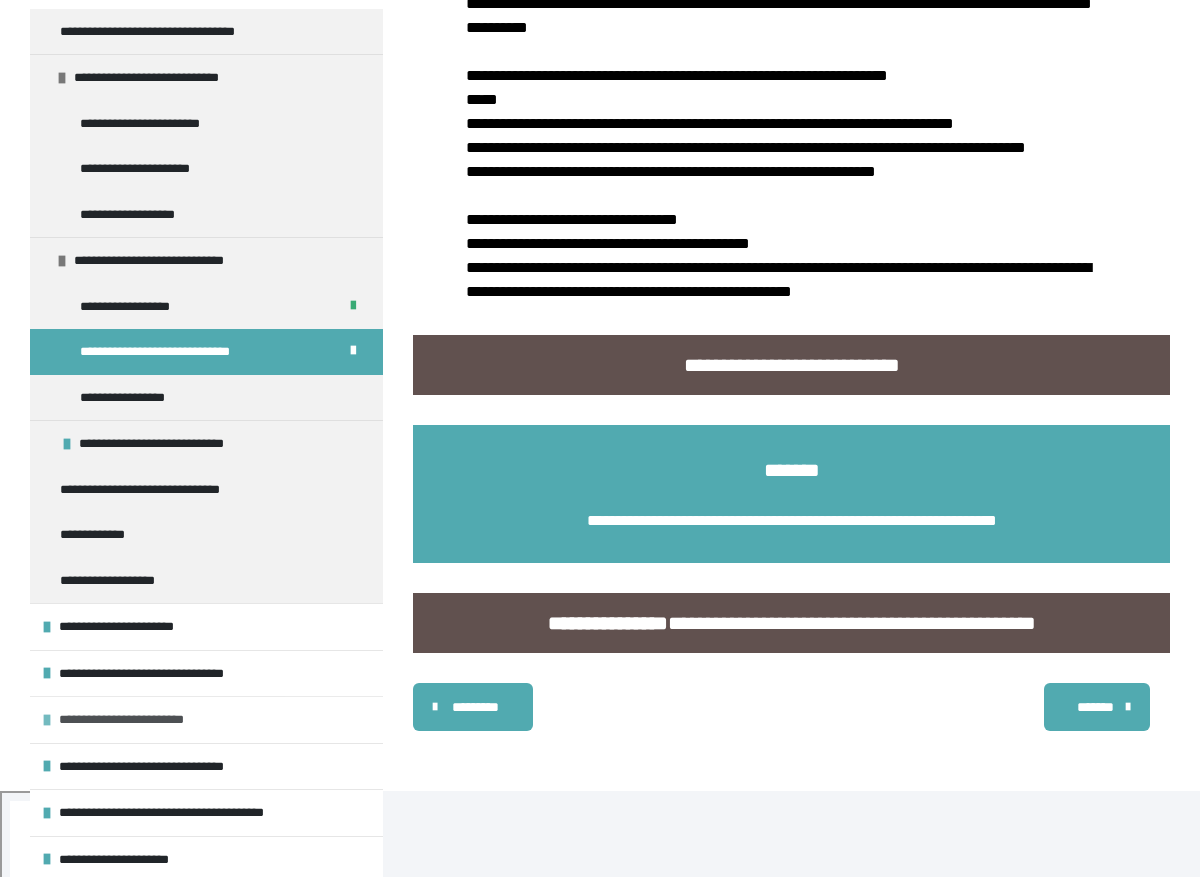 click on "**********" at bounding box center [138, 720] 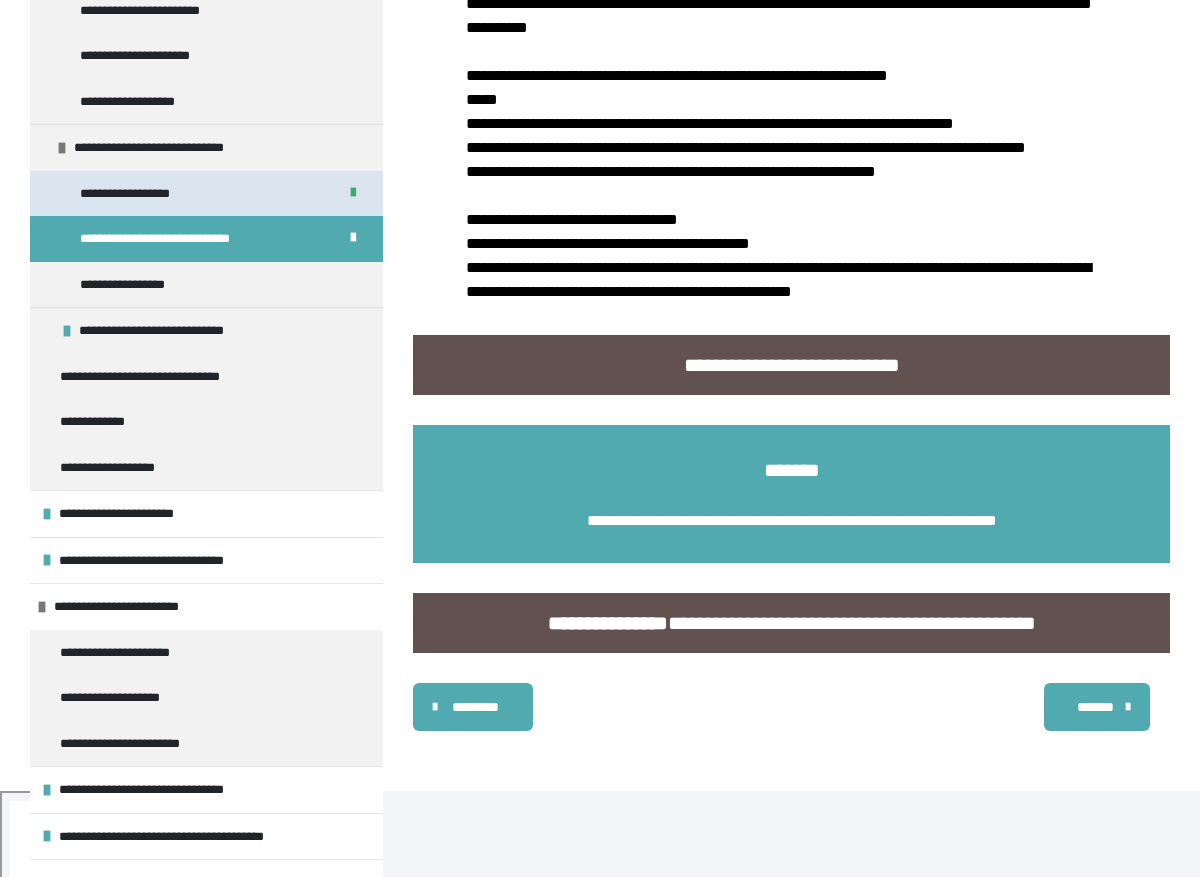 scroll, scrollTop: 418, scrollLeft: 0, axis: vertical 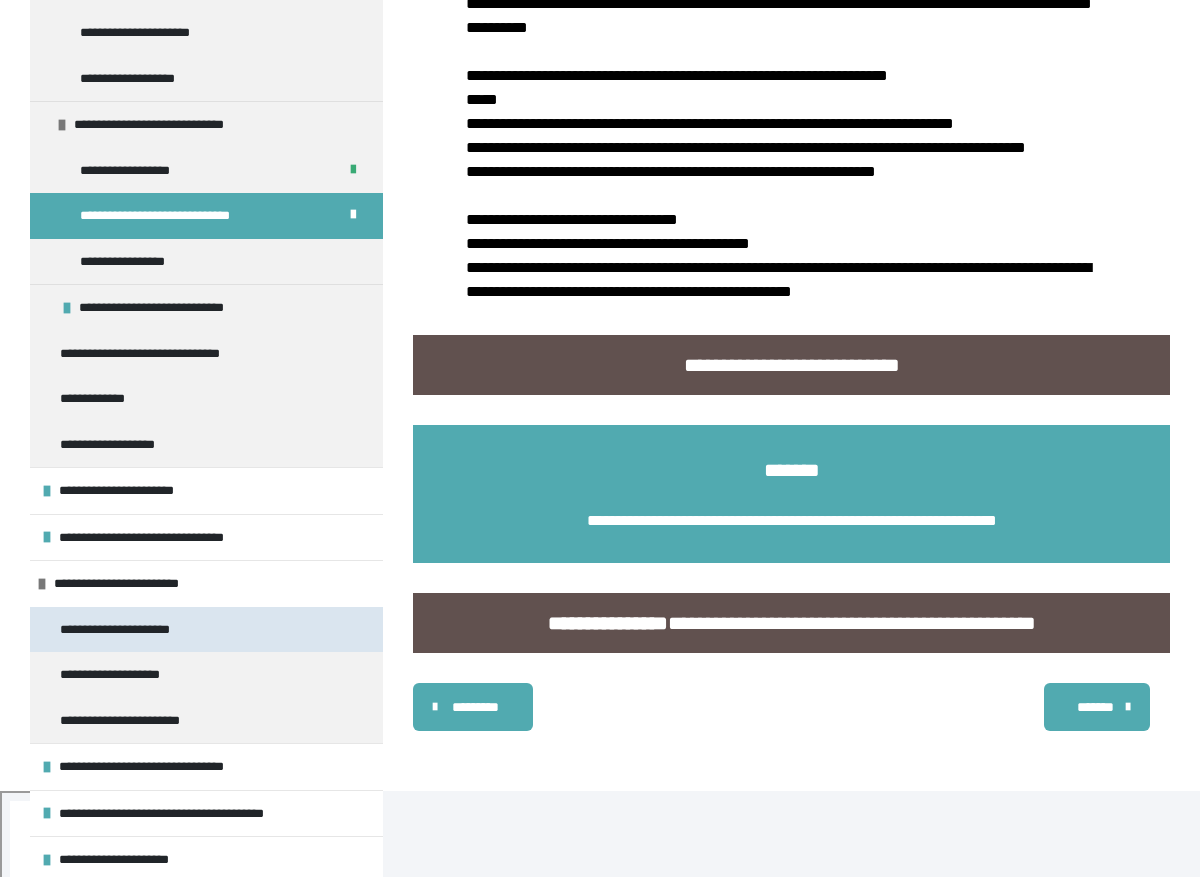 click on "**********" at bounding box center [131, 630] 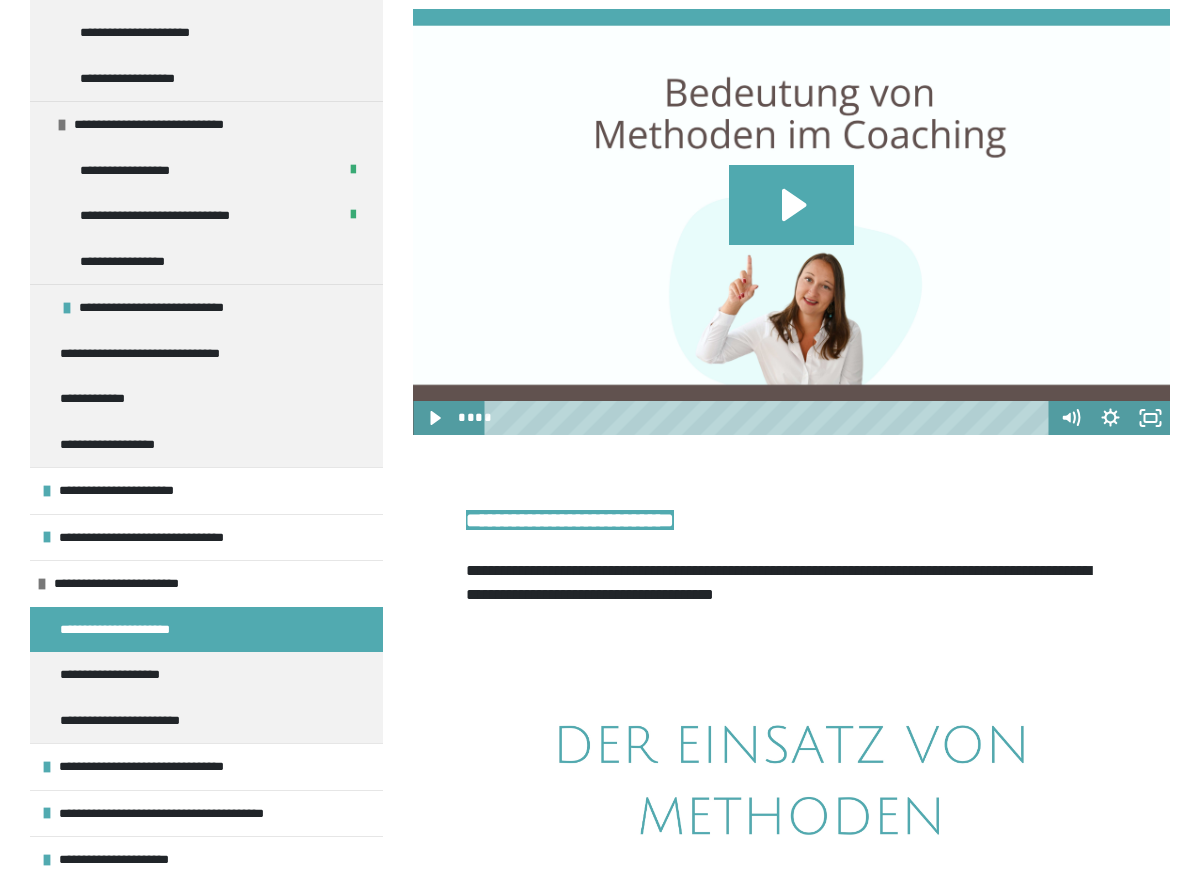 scroll, scrollTop: 531, scrollLeft: 0, axis: vertical 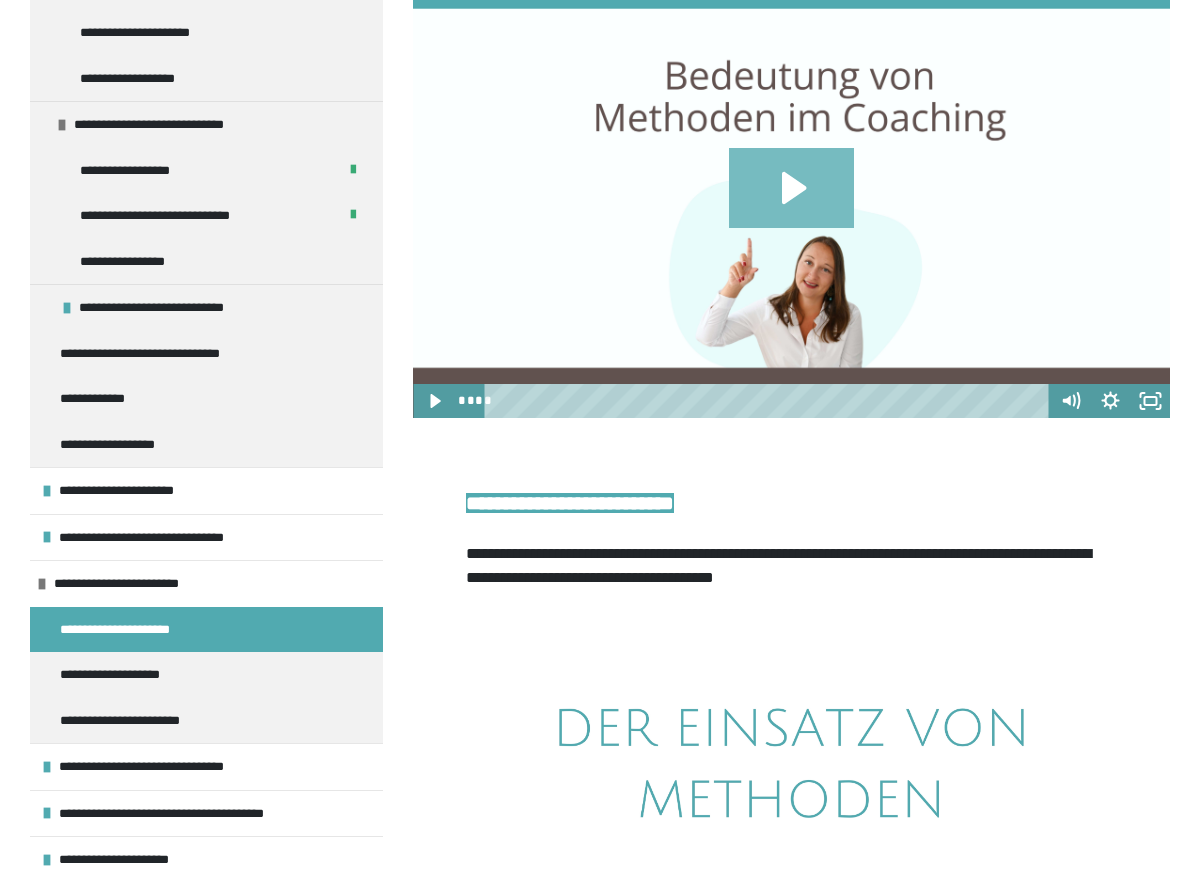 click 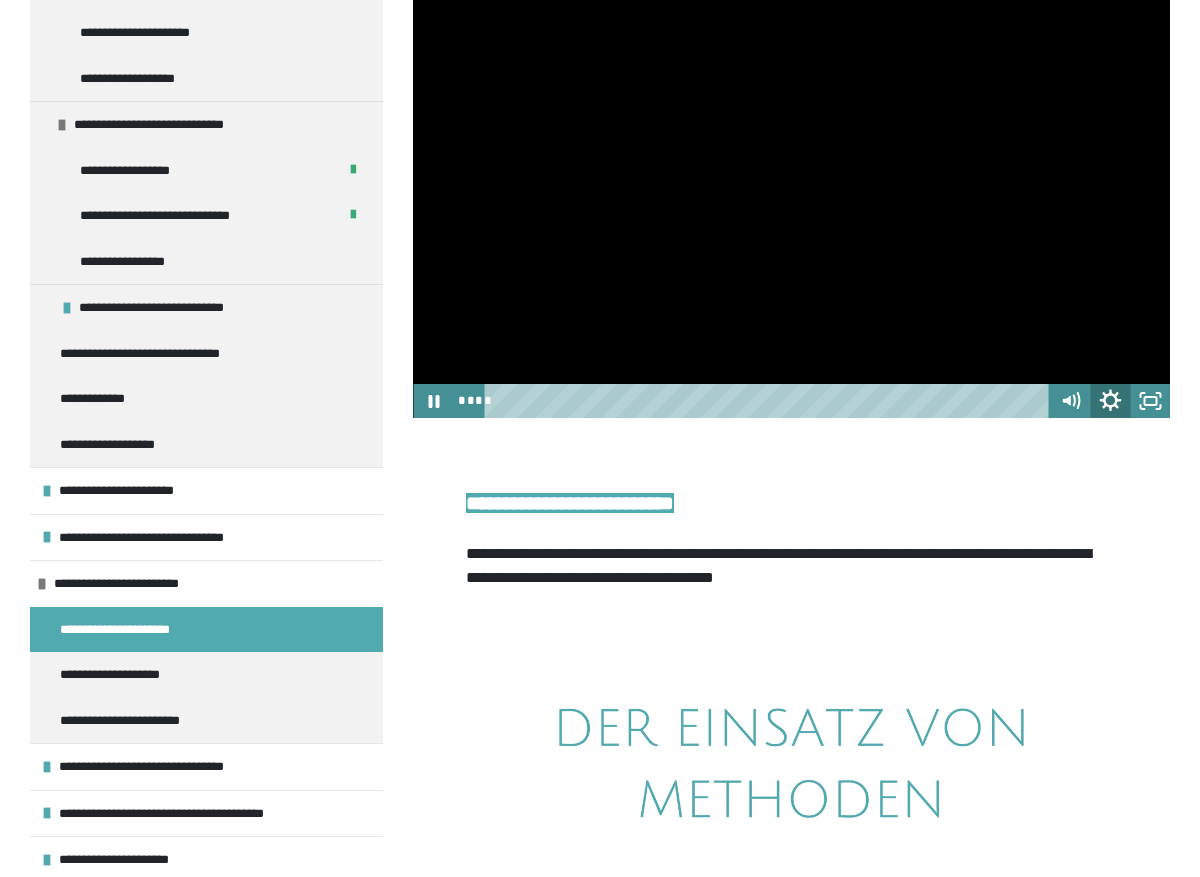 click 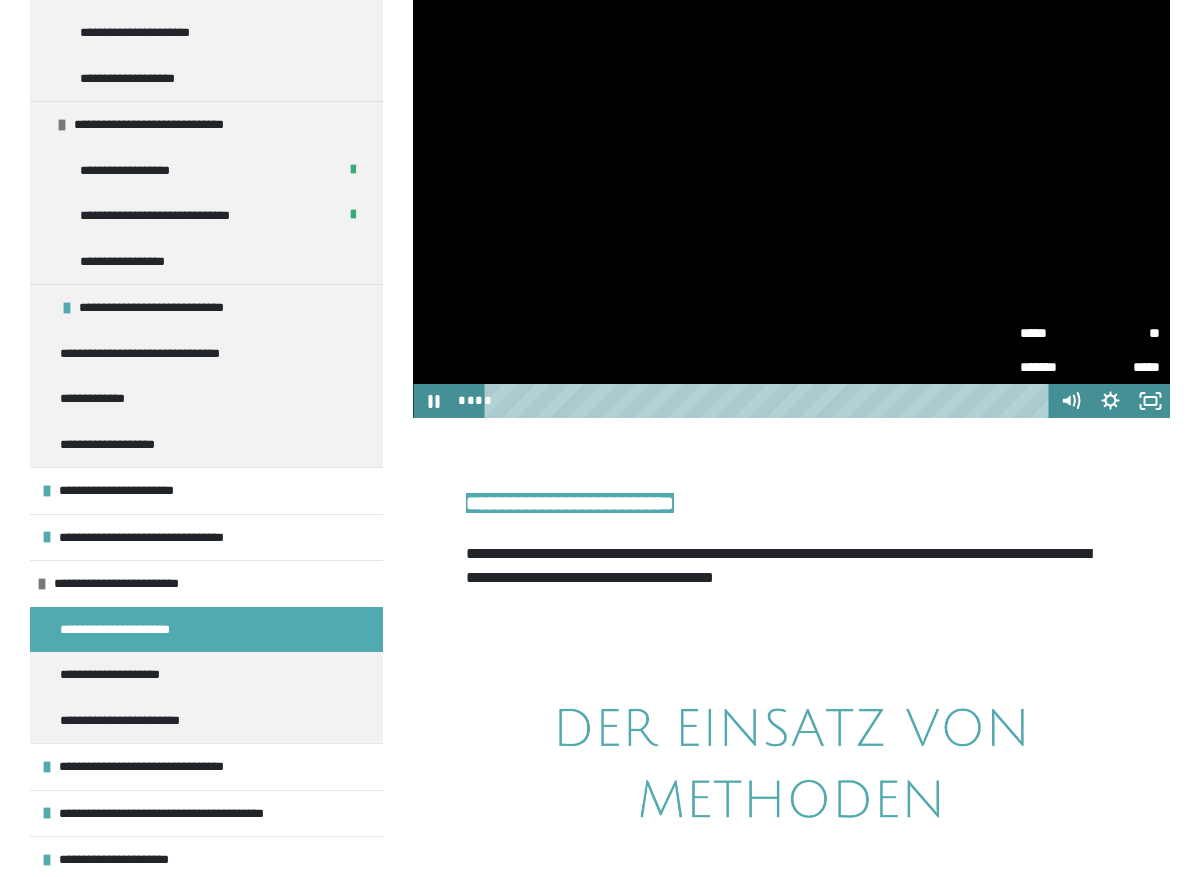 click on "**" at bounding box center (1125, 333) 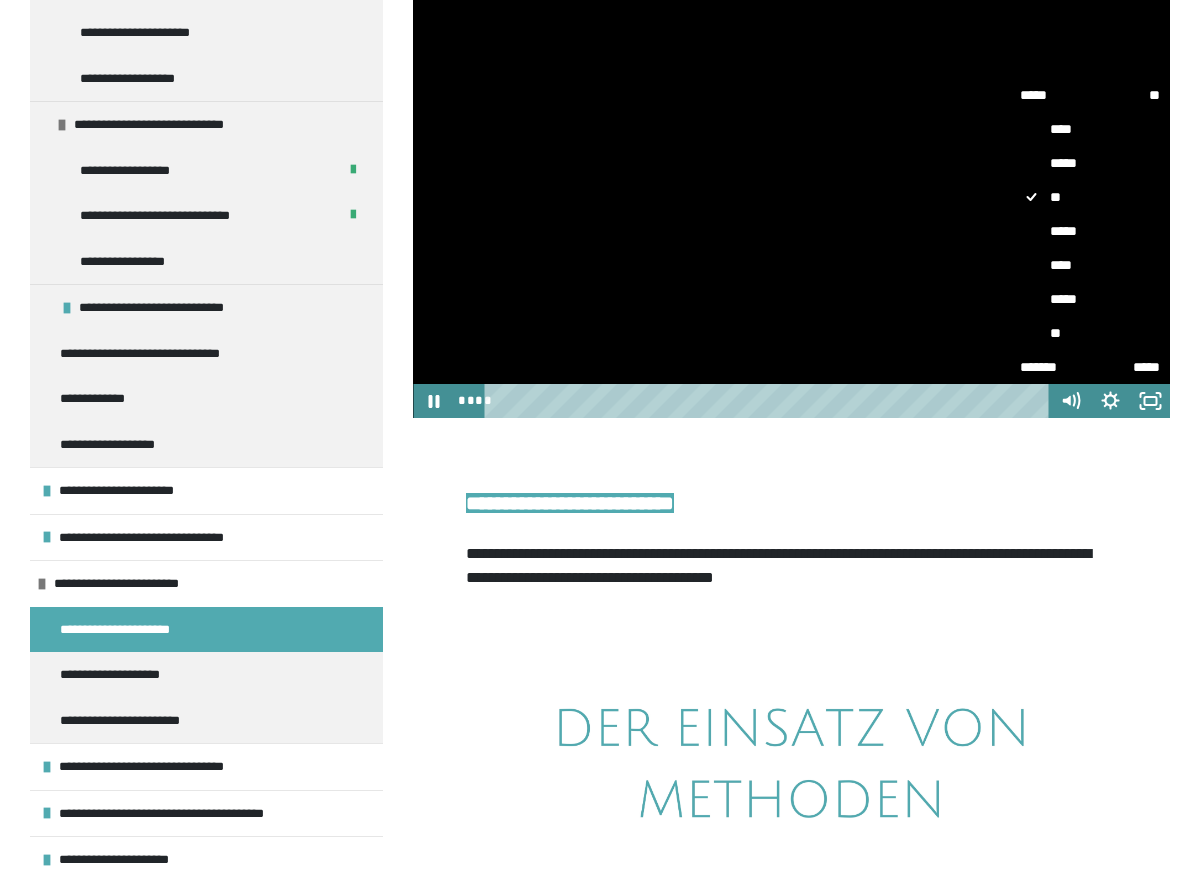 click on "****" at bounding box center [1090, 265] 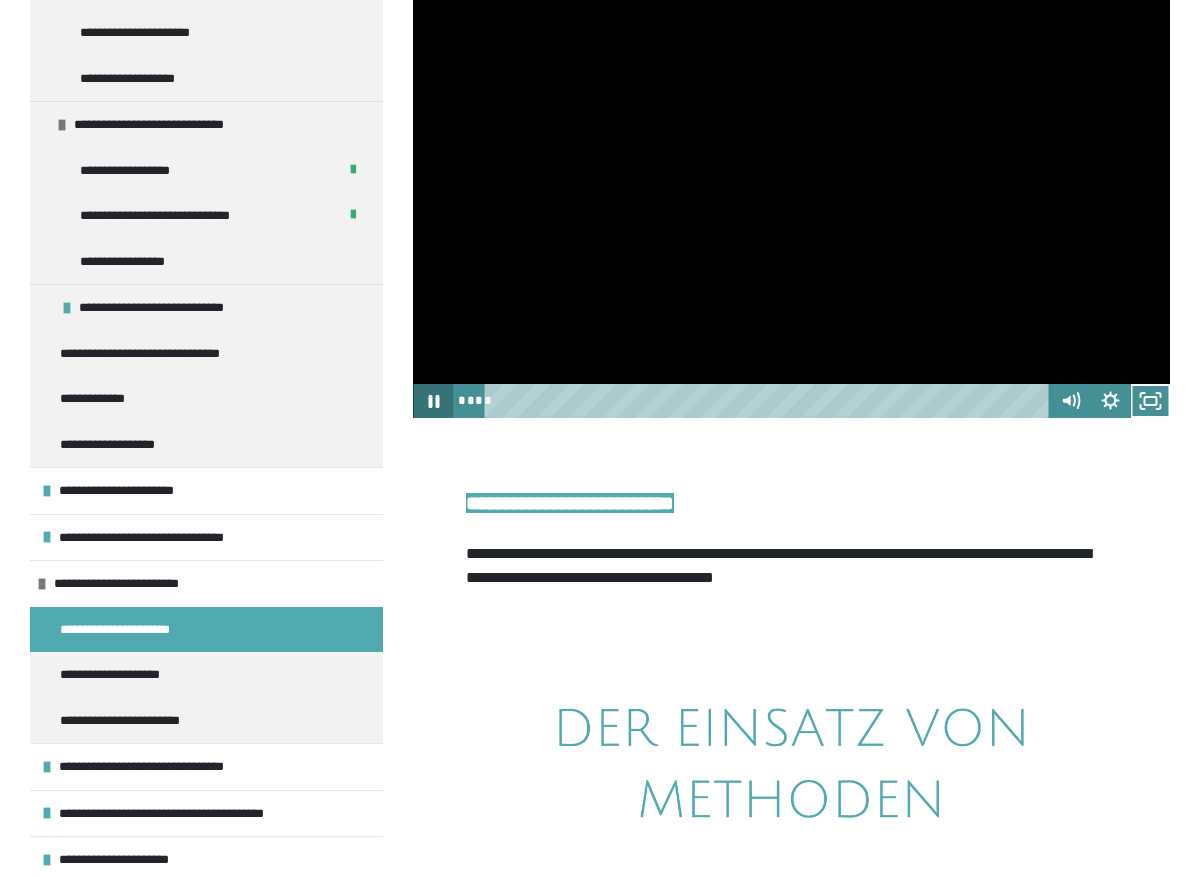 click 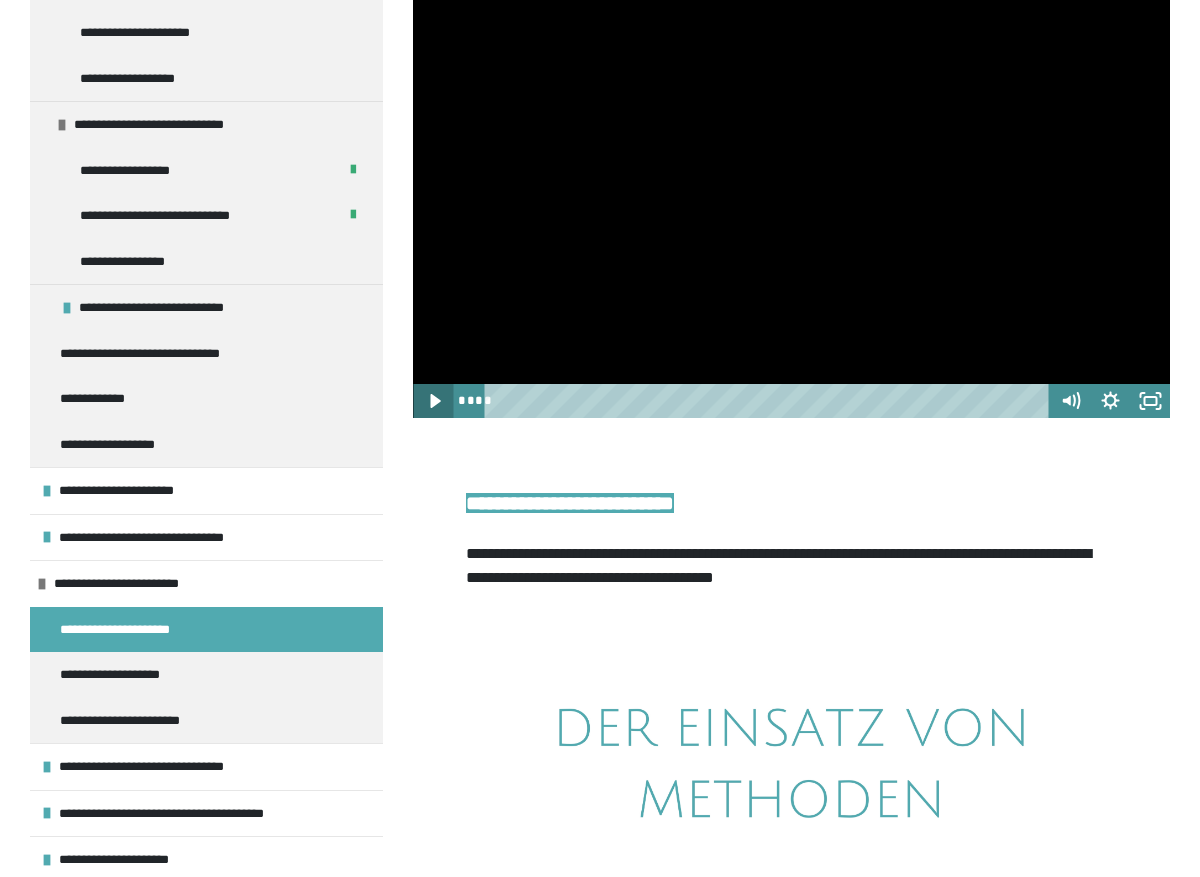 click 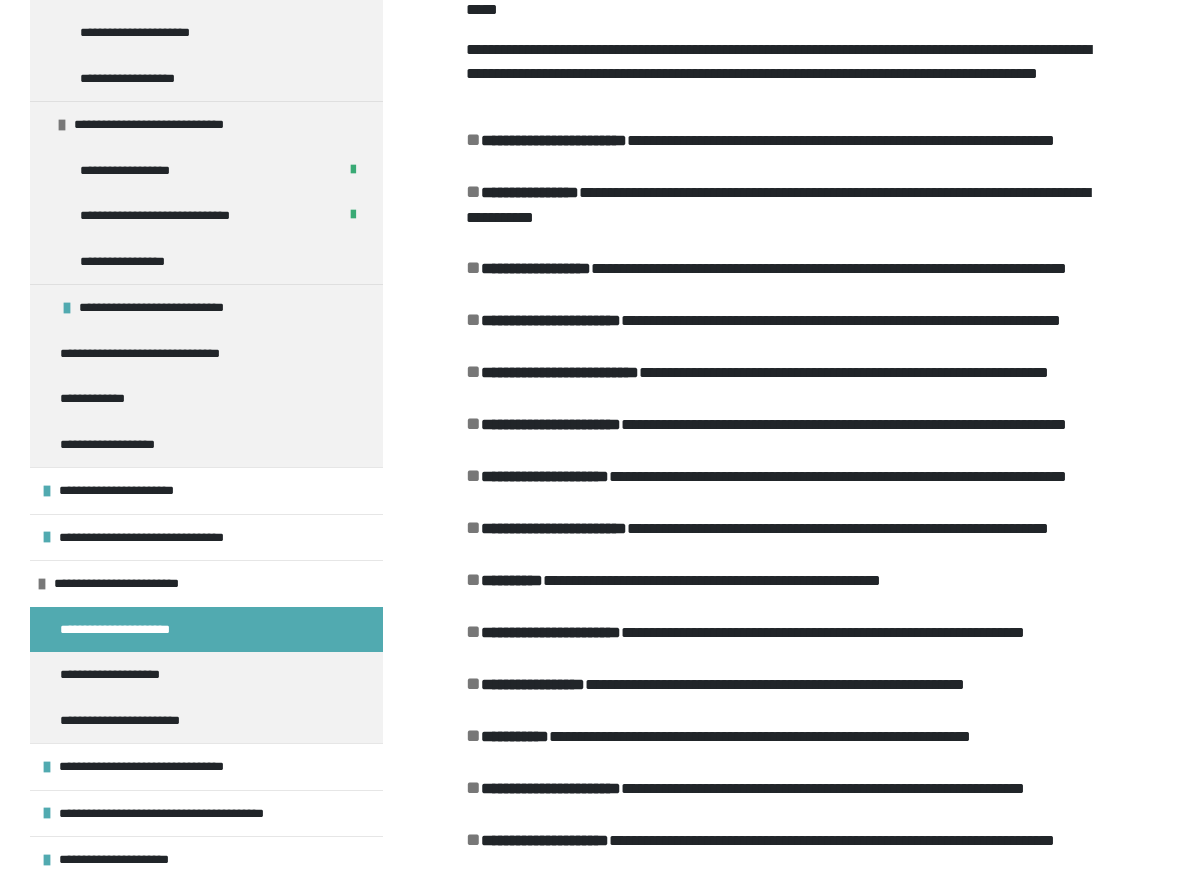 scroll, scrollTop: 2327, scrollLeft: 0, axis: vertical 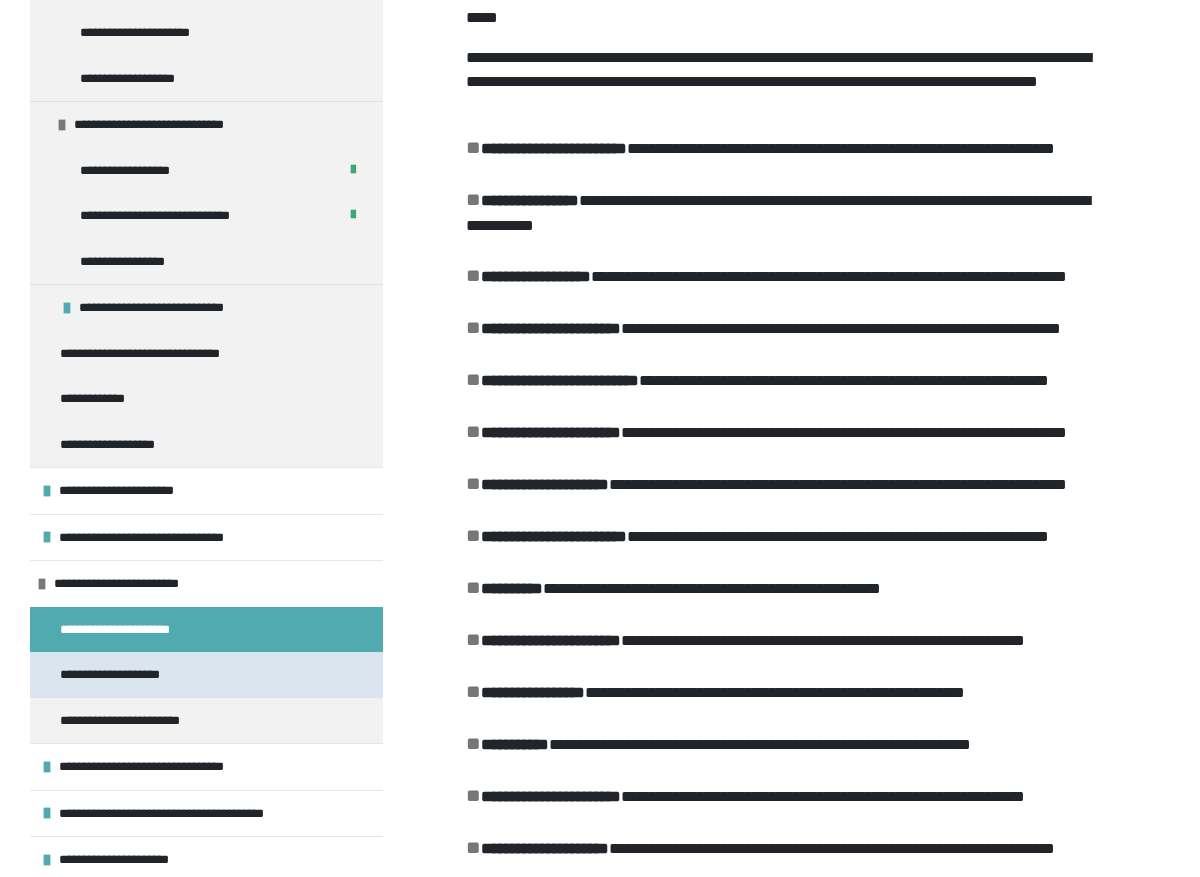 click on "**********" at bounding box center [124, 675] 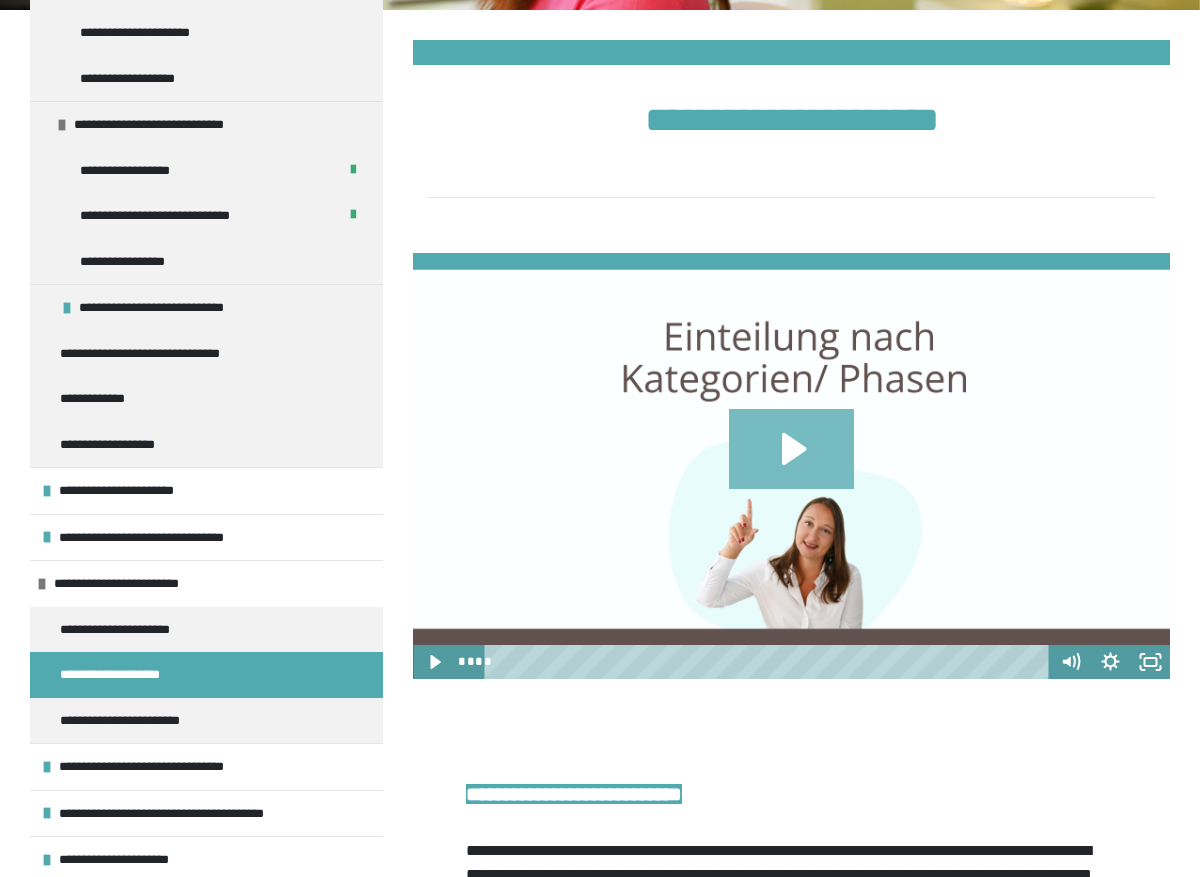 click 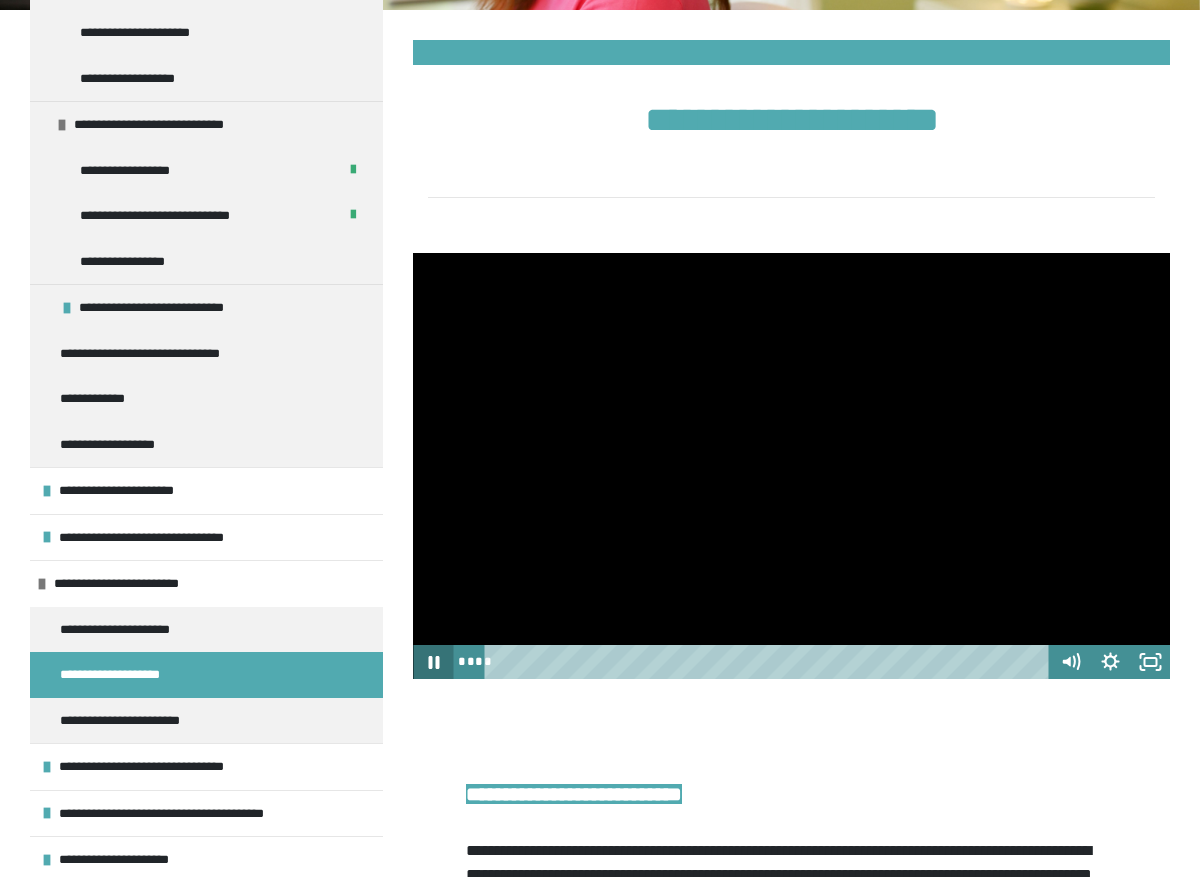 click 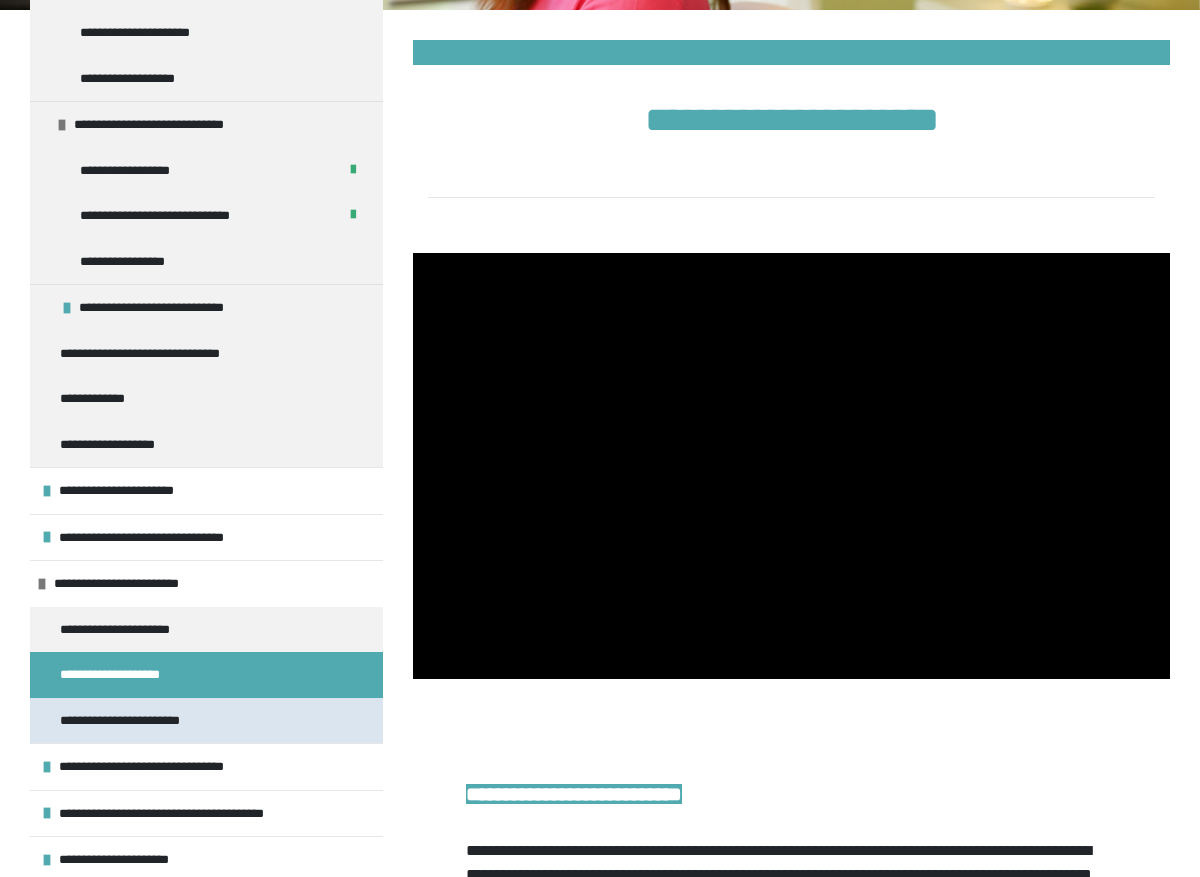 click on "**********" at bounding box center [206, 721] 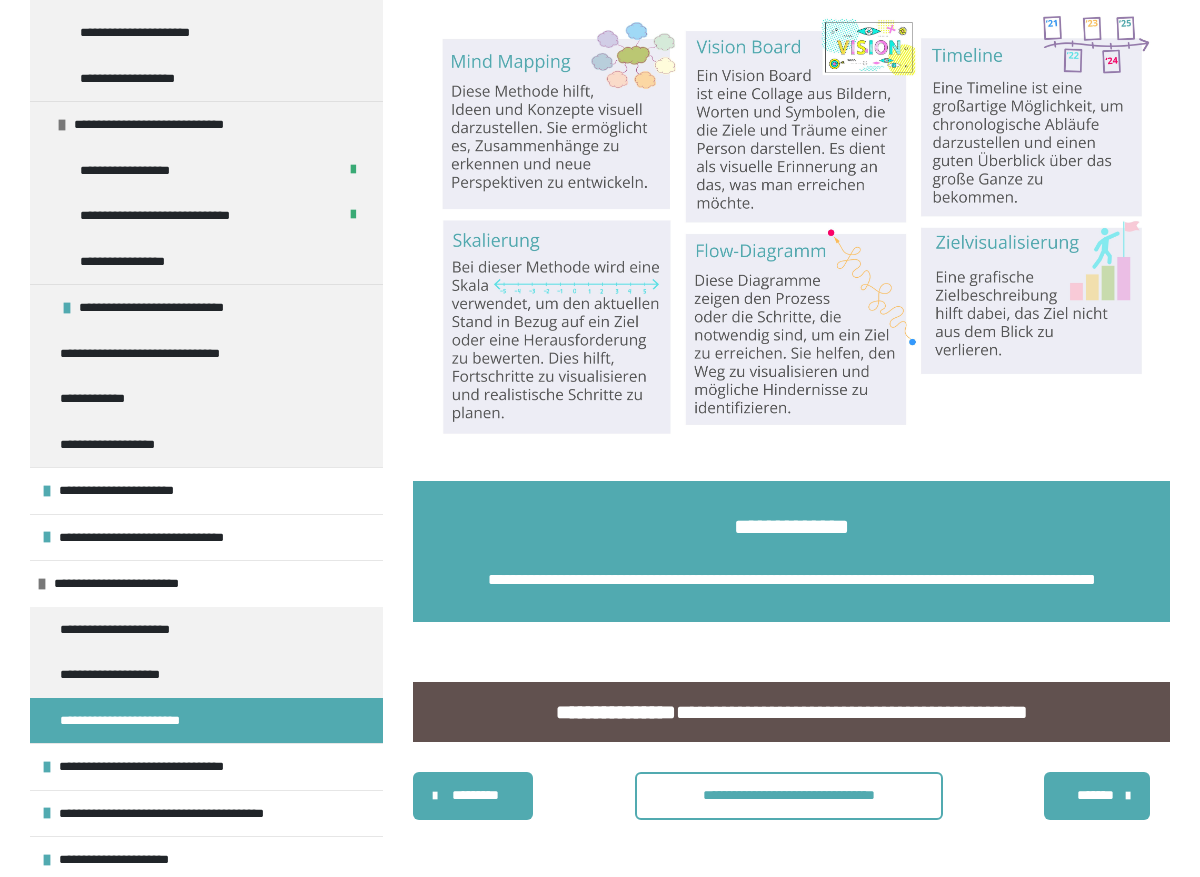 scroll, scrollTop: 1205, scrollLeft: 0, axis: vertical 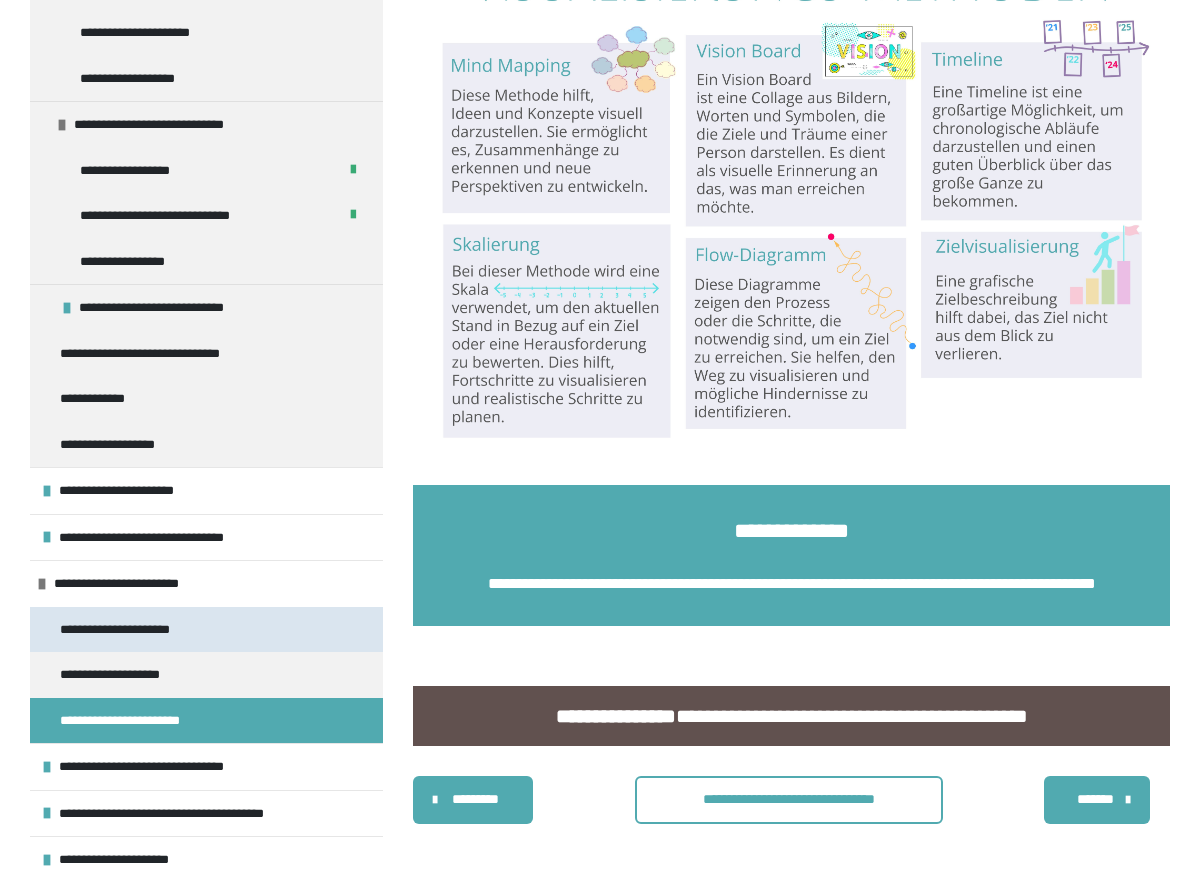 click on "**********" at bounding box center (131, 630) 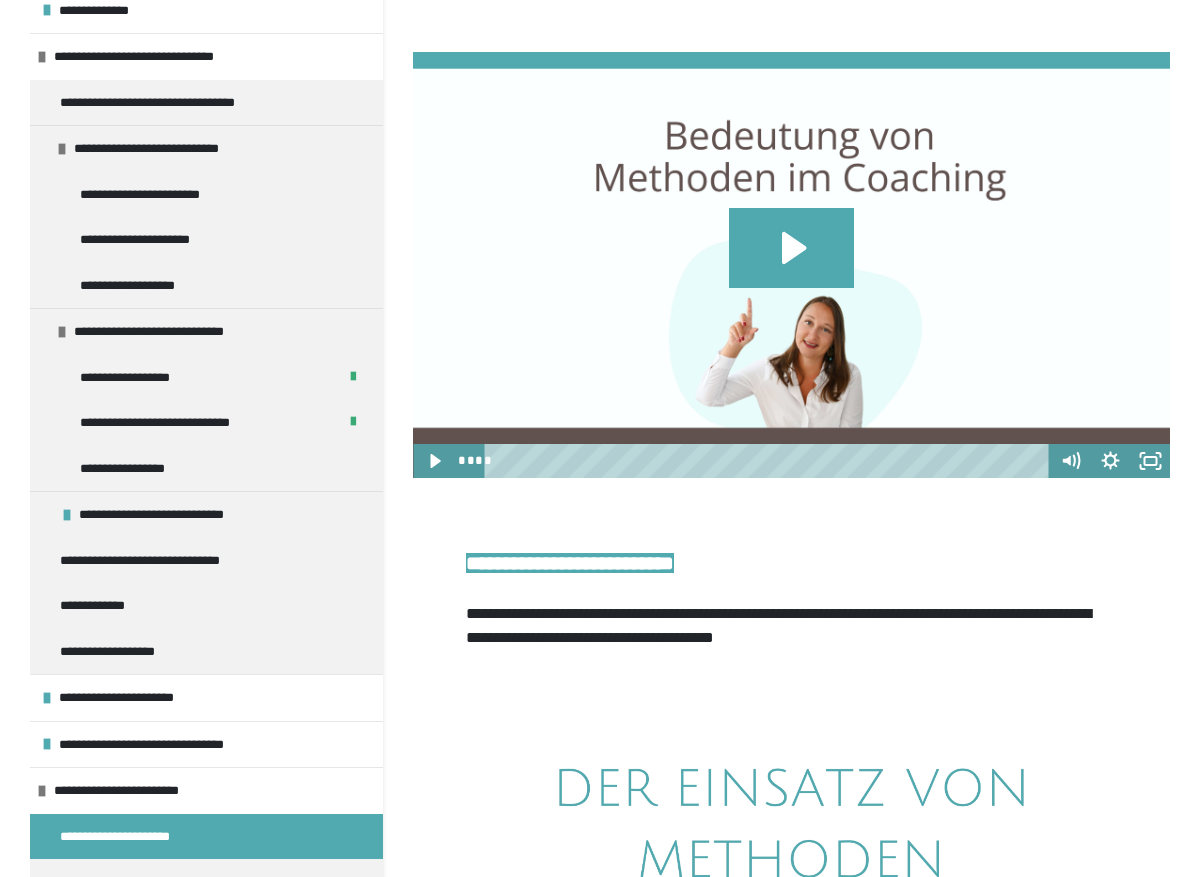 scroll, scrollTop: 0, scrollLeft: 0, axis: both 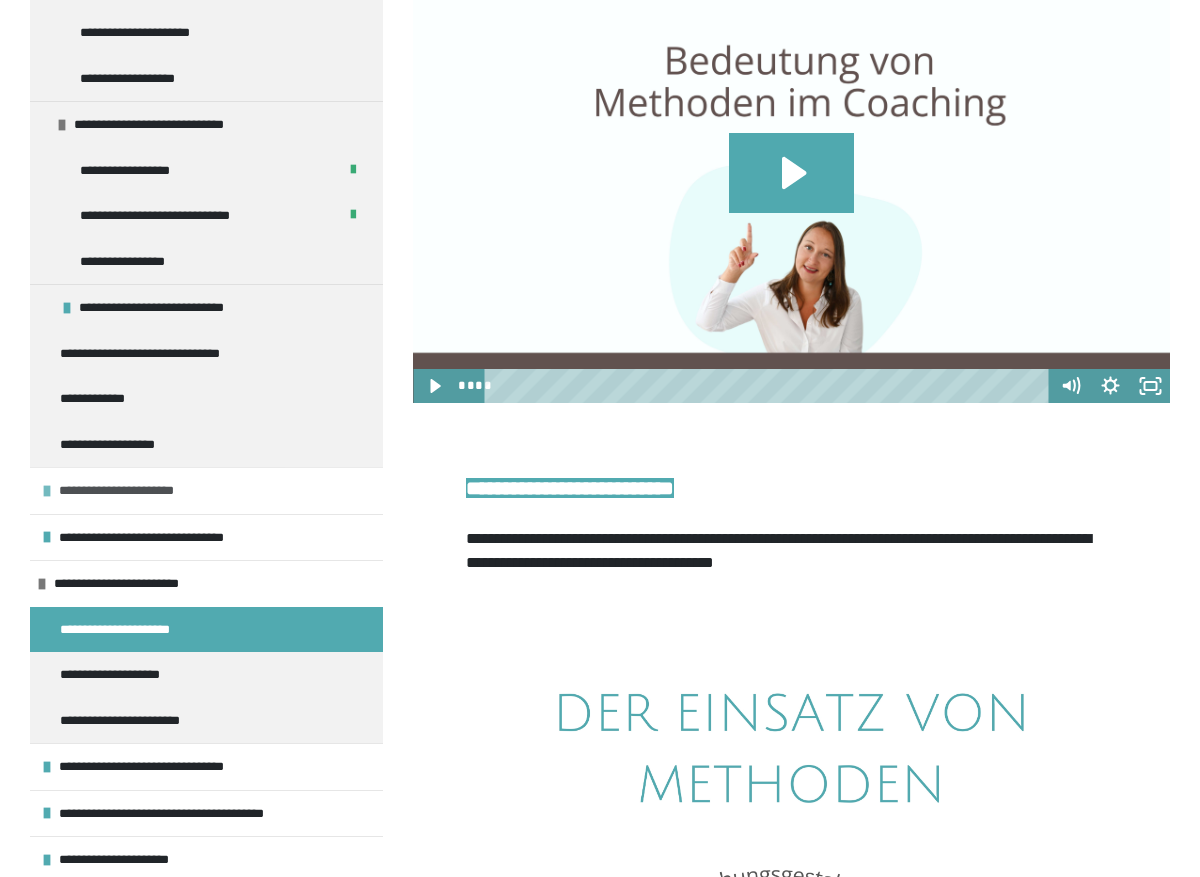 click at bounding box center (47, 491) 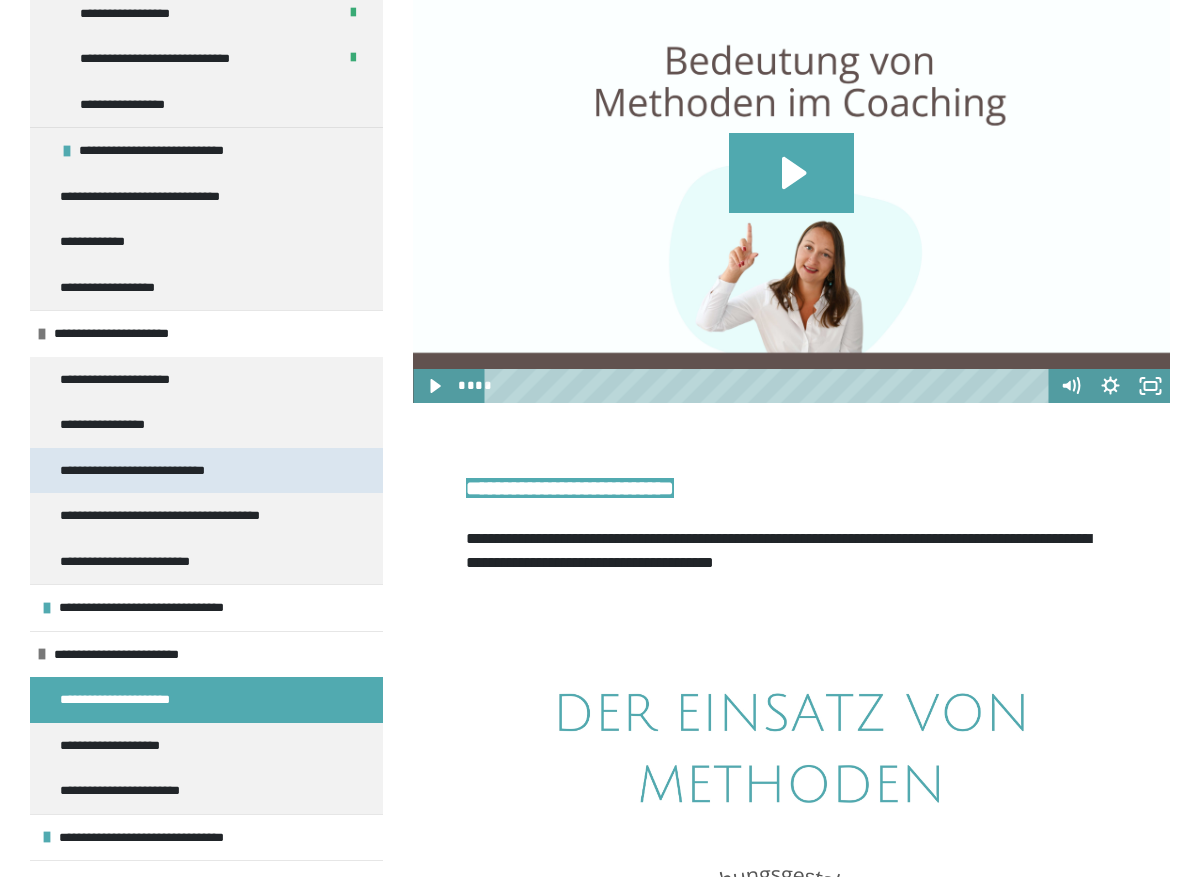 scroll, scrollTop: 646, scrollLeft: 0, axis: vertical 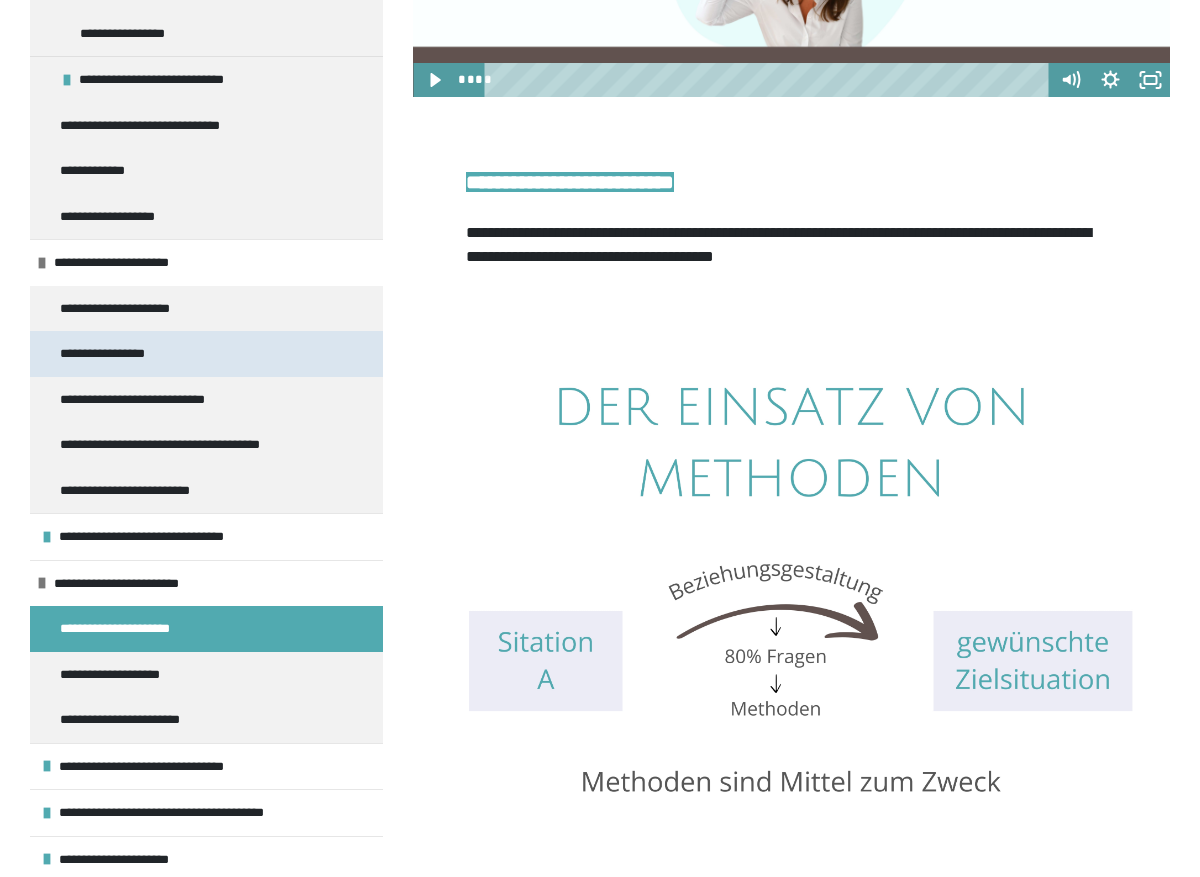 click on "**********" at bounding box center [115, 354] 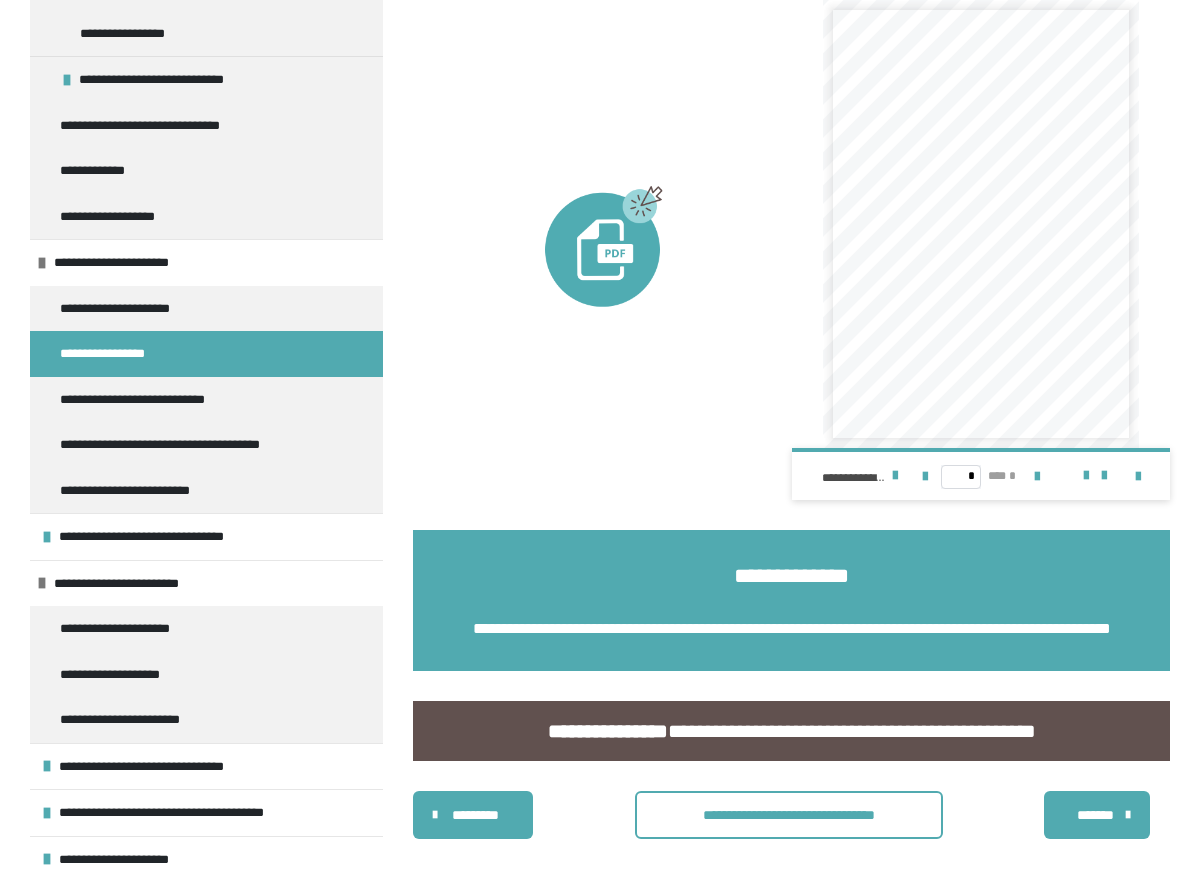 scroll, scrollTop: 4972, scrollLeft: 0, axis: vertical 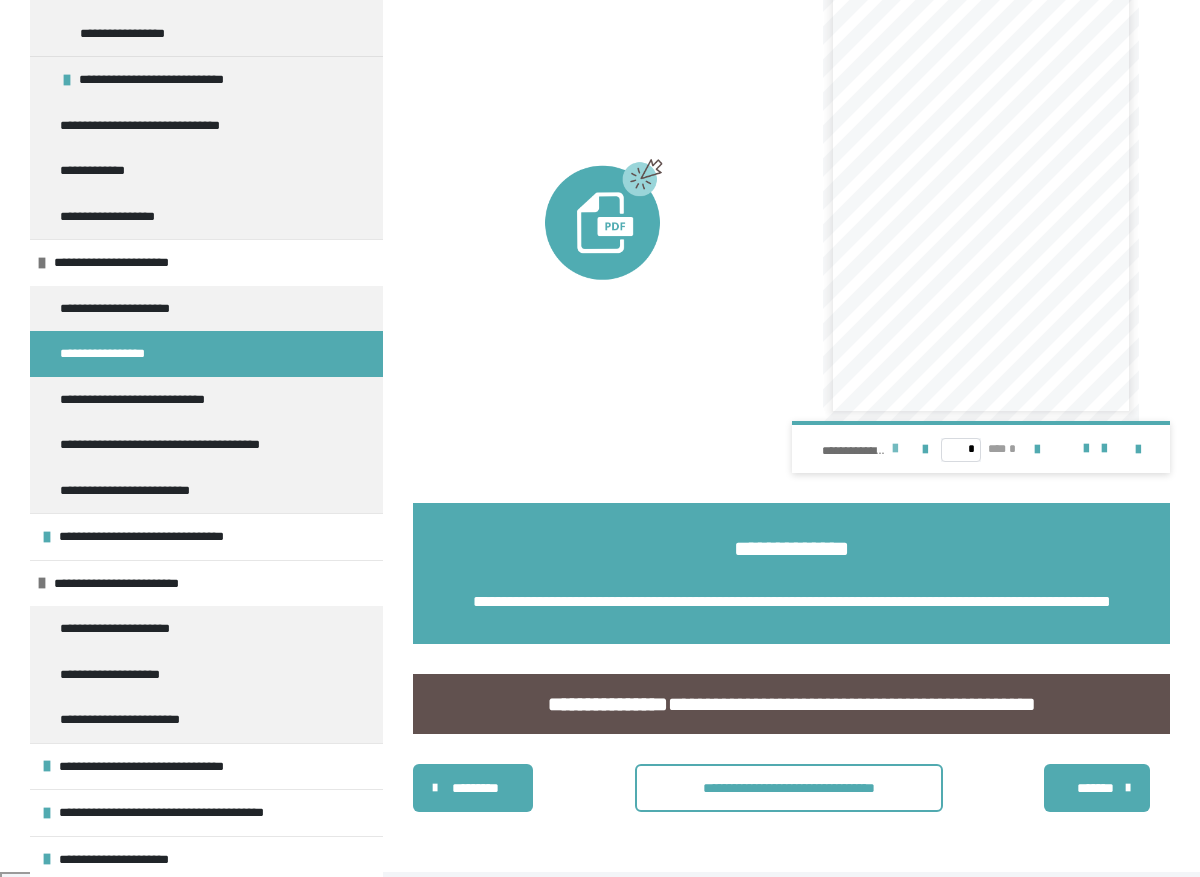 click at bounding box center (895, 449) 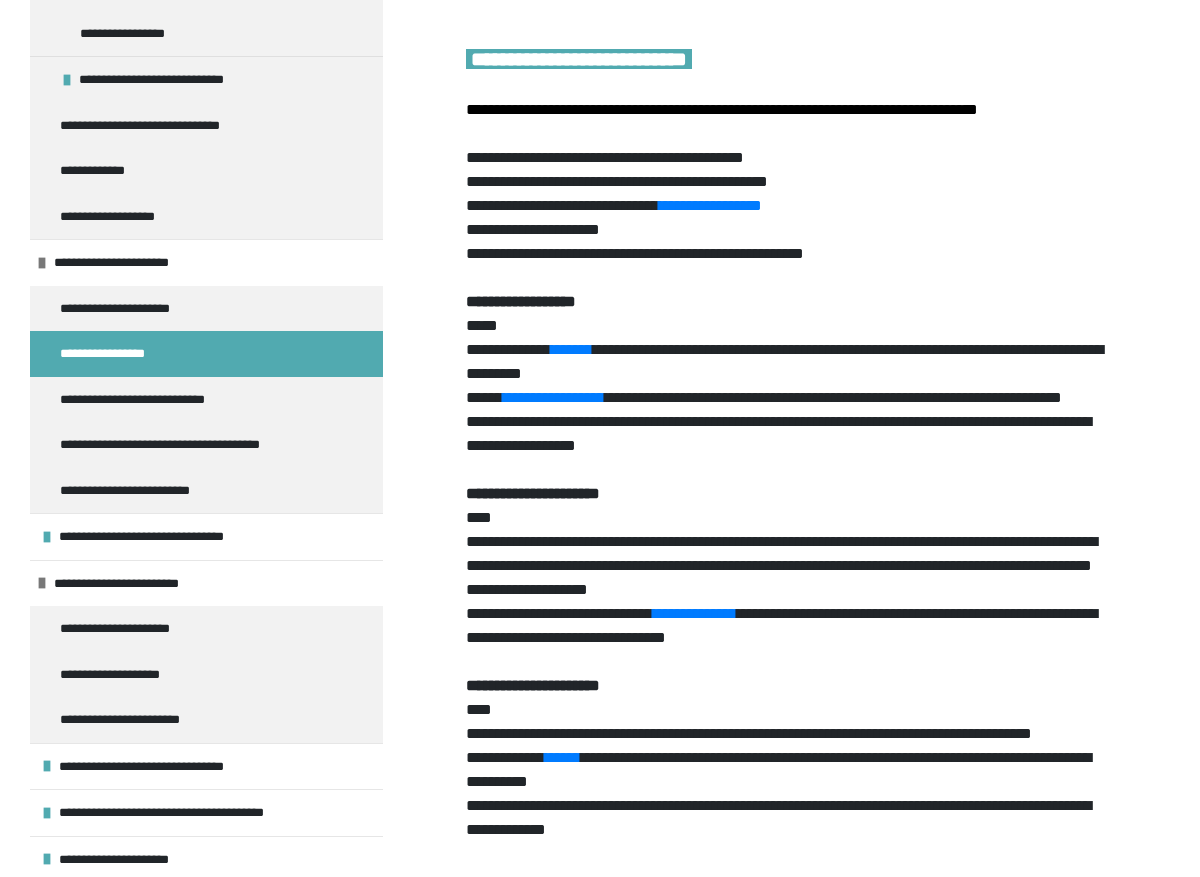 scroll, scrollTop: 3446, scrollLeft: 0, axis: vertical 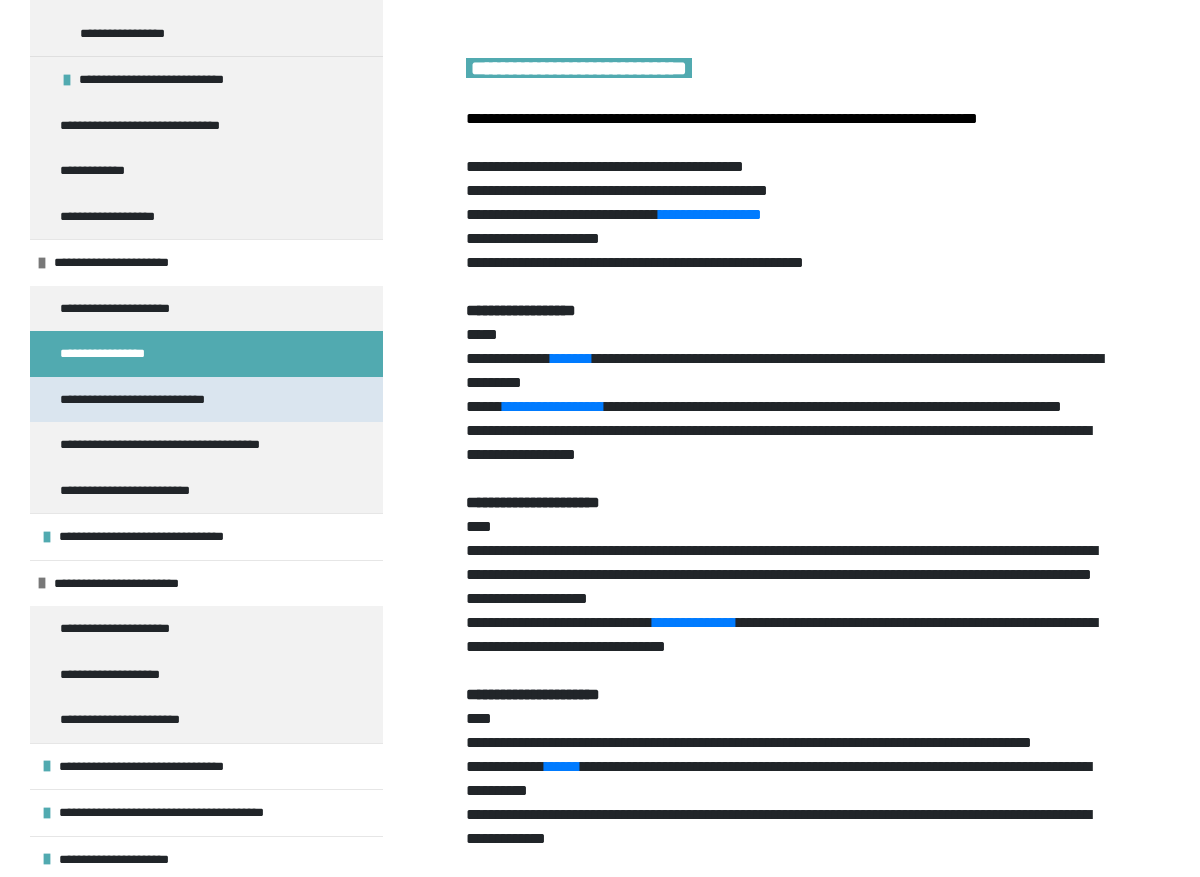 click on "**********" at bounding box center [146, 400] 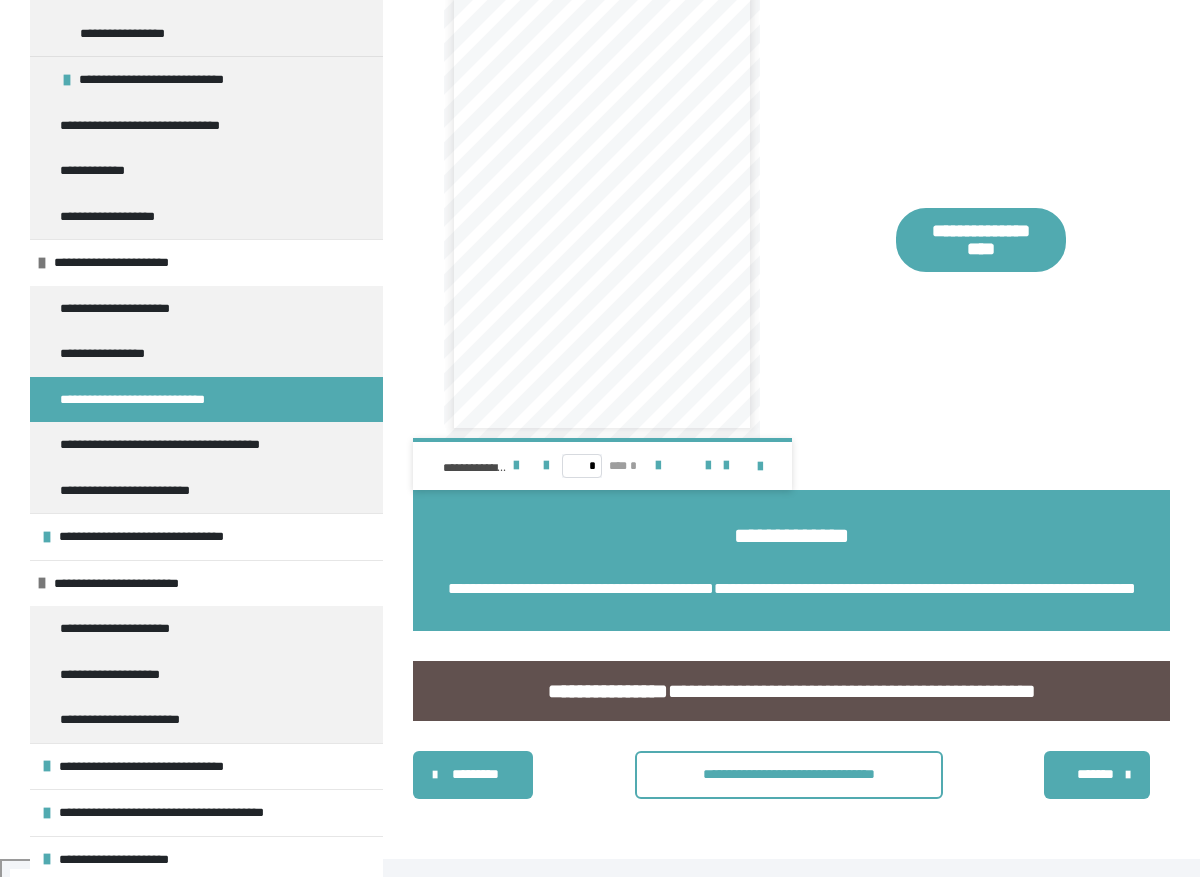 scroll, scrollTop: 2385, scrollLeft: 0, axis: vertical 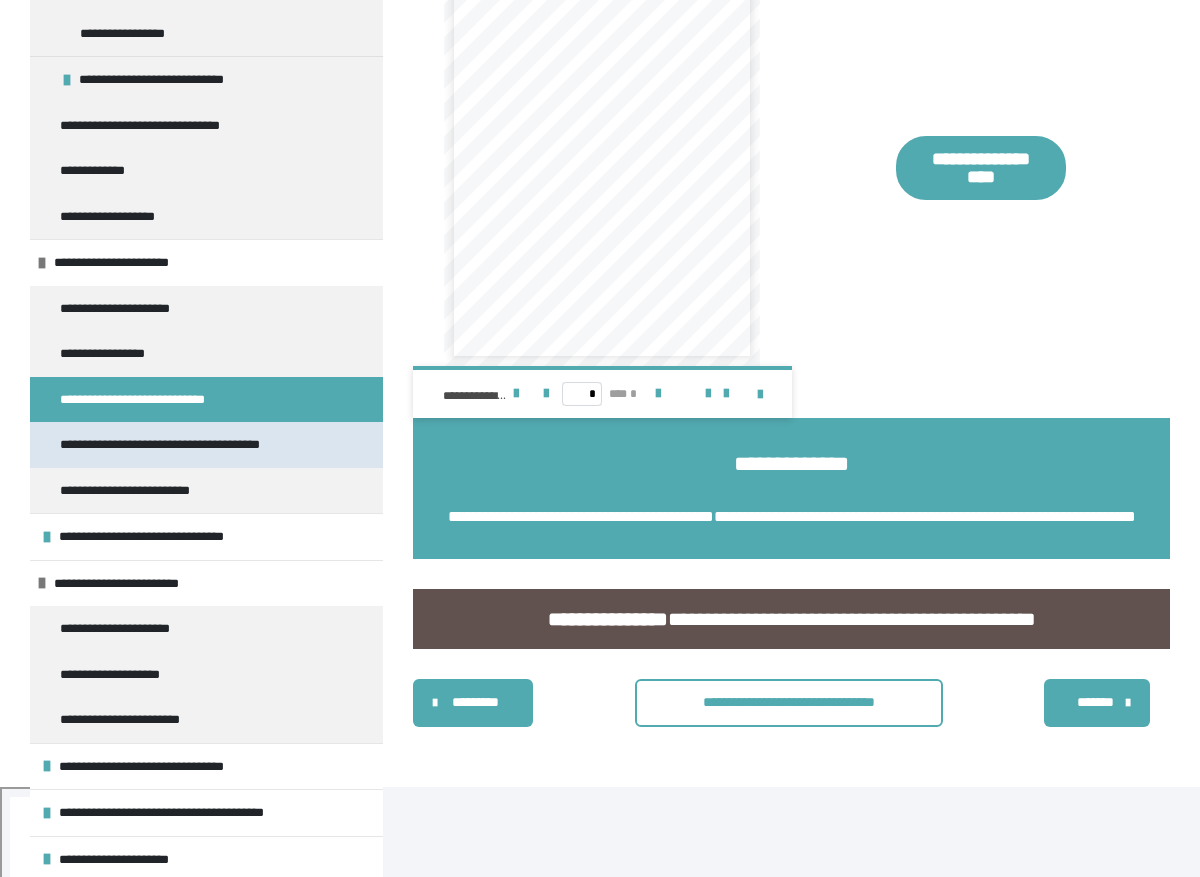 click on "**********" at bounding box center (173, 445) 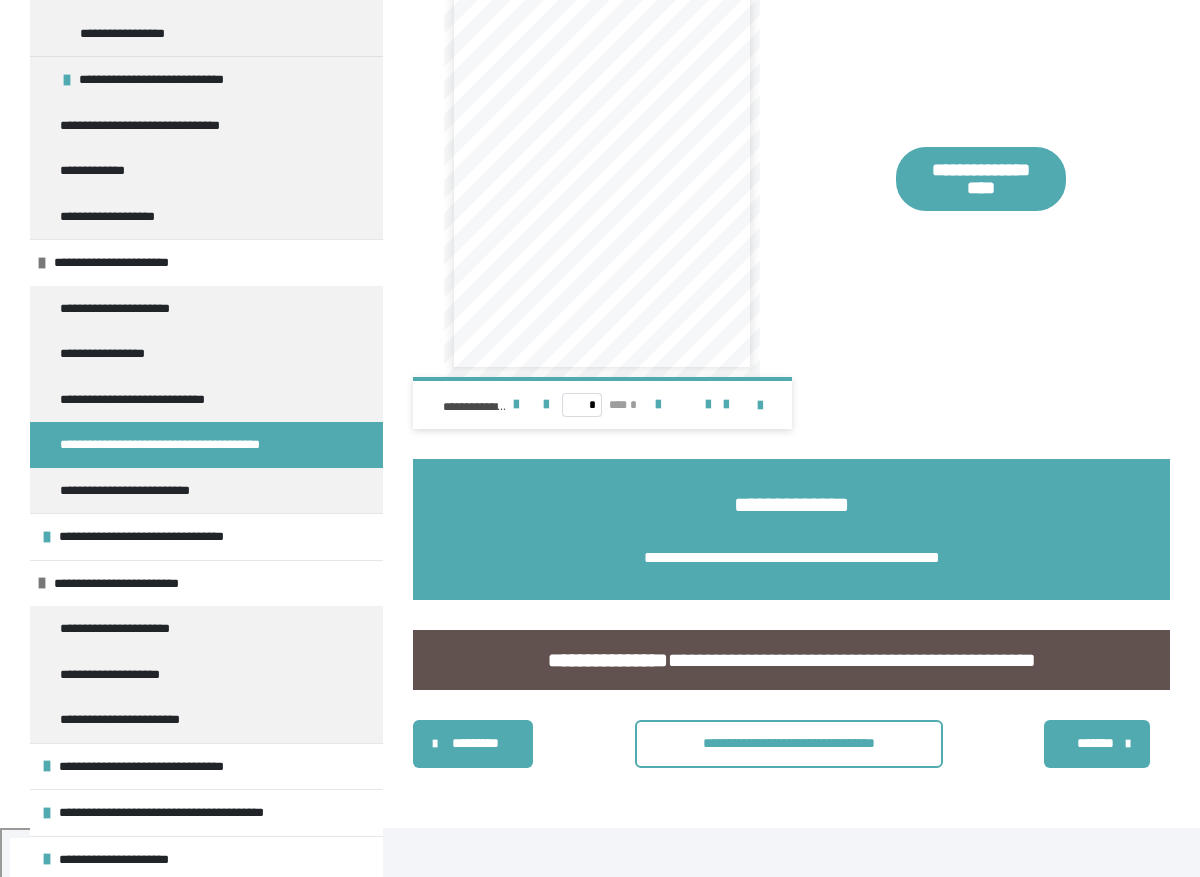 scroll, scrollTop: 2078, scrollLeft: 0, axis: vertical 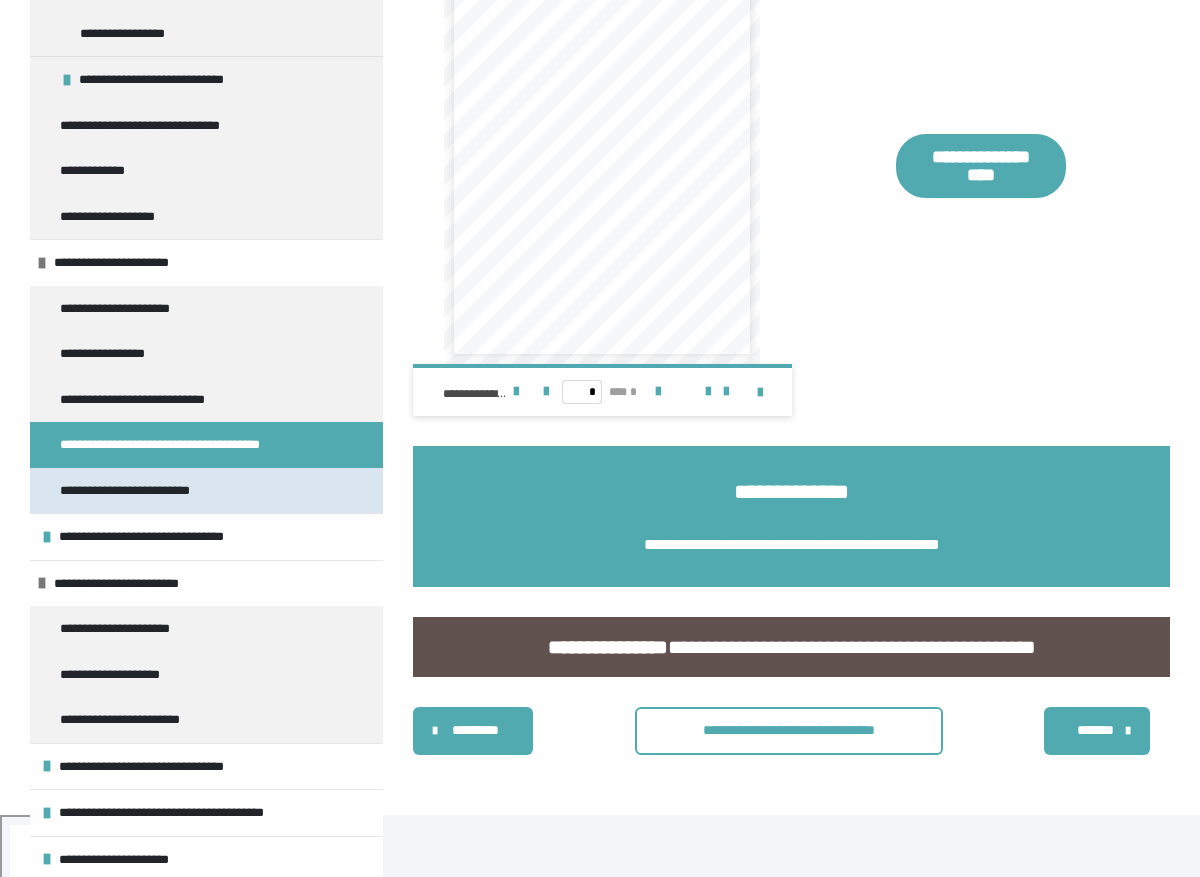 click on "**********" at bounding box center (206, 491) 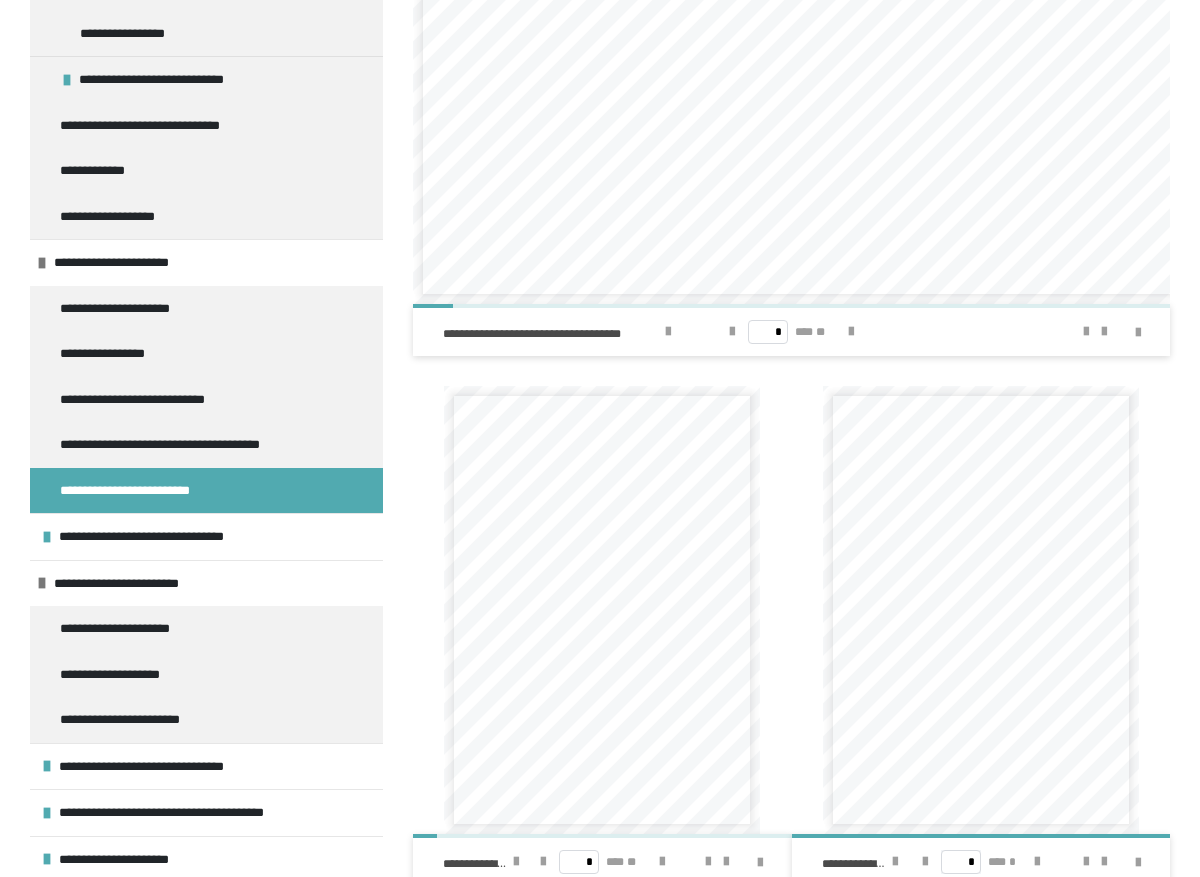 scroll, scrollTop: 1472, scrollLeft: 0, axis: vertical 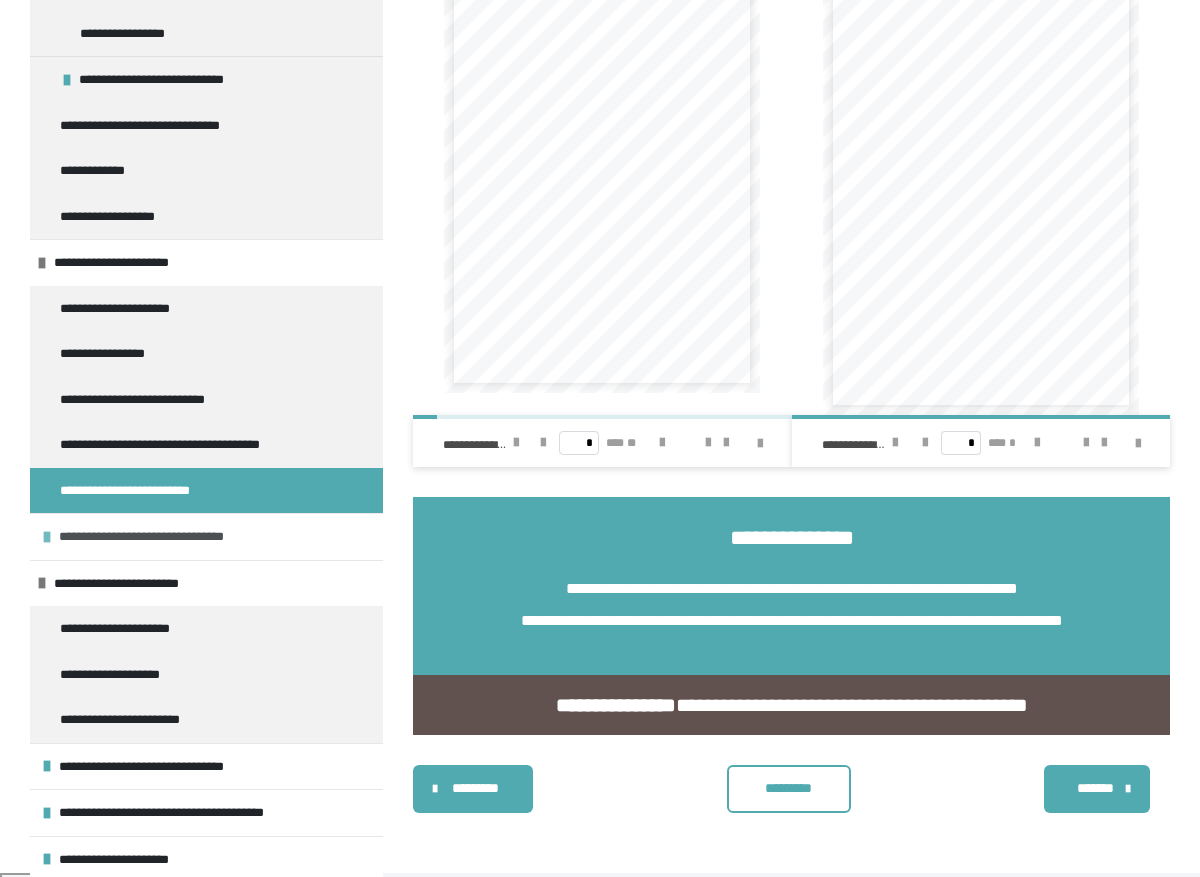 click on "**********" at bounding box center [147, 537] 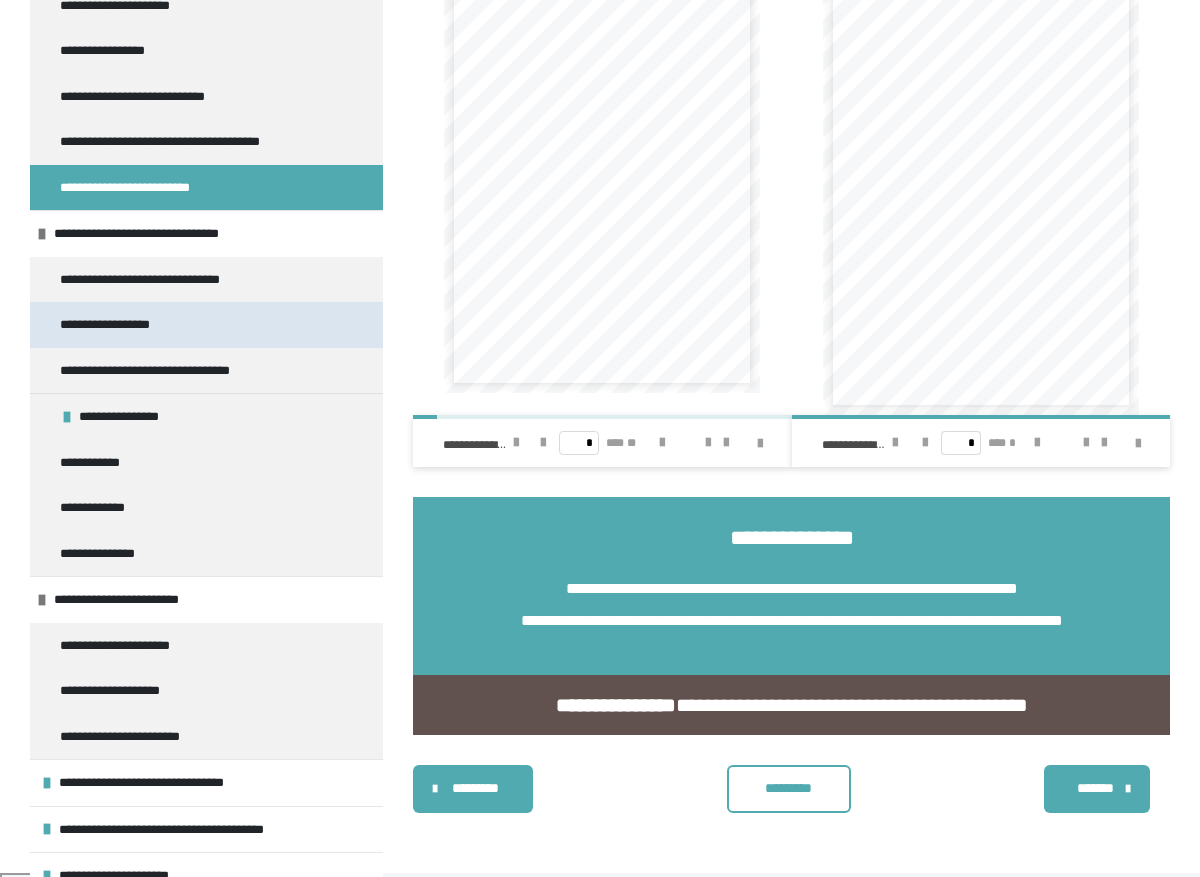 scroll, scrollTop: 957, scrollLeft: 0, axis: vertical 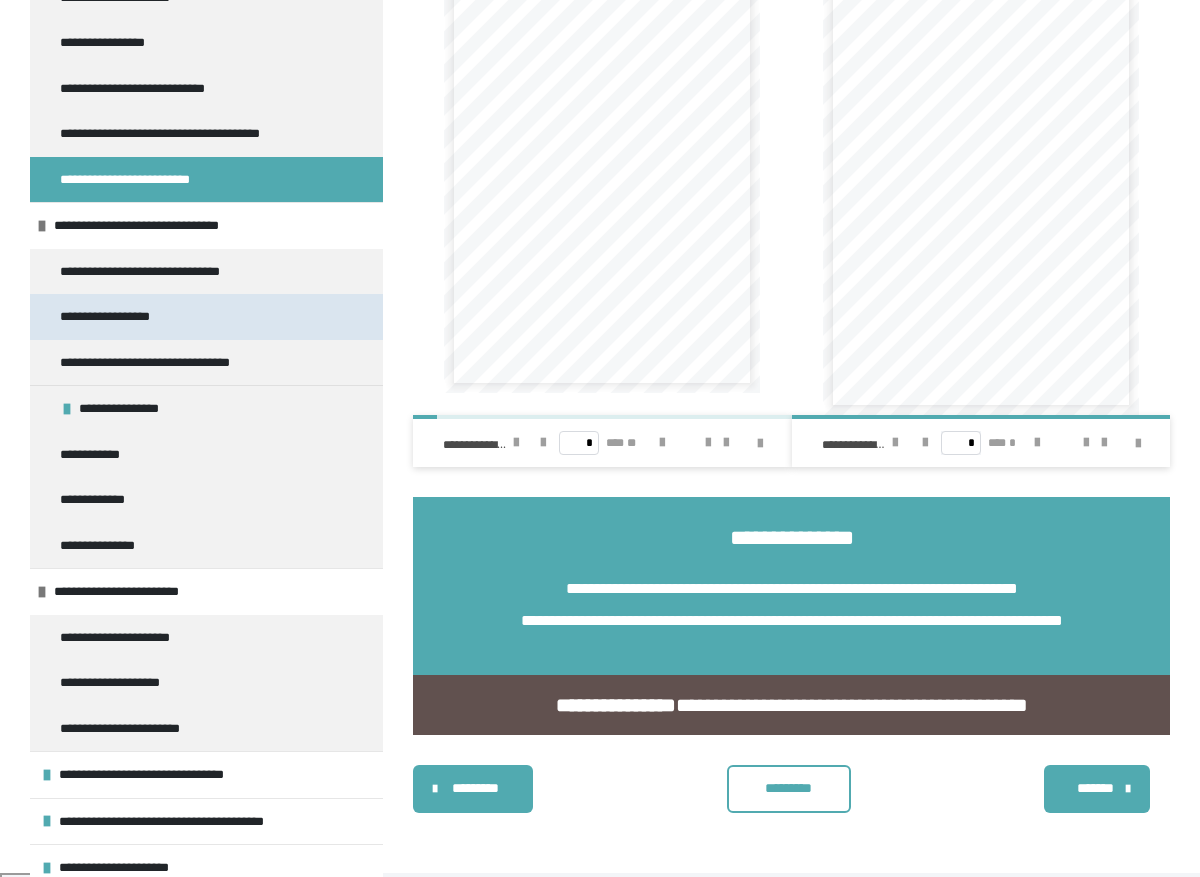 click on "**********" at bounding box center (113, 317) 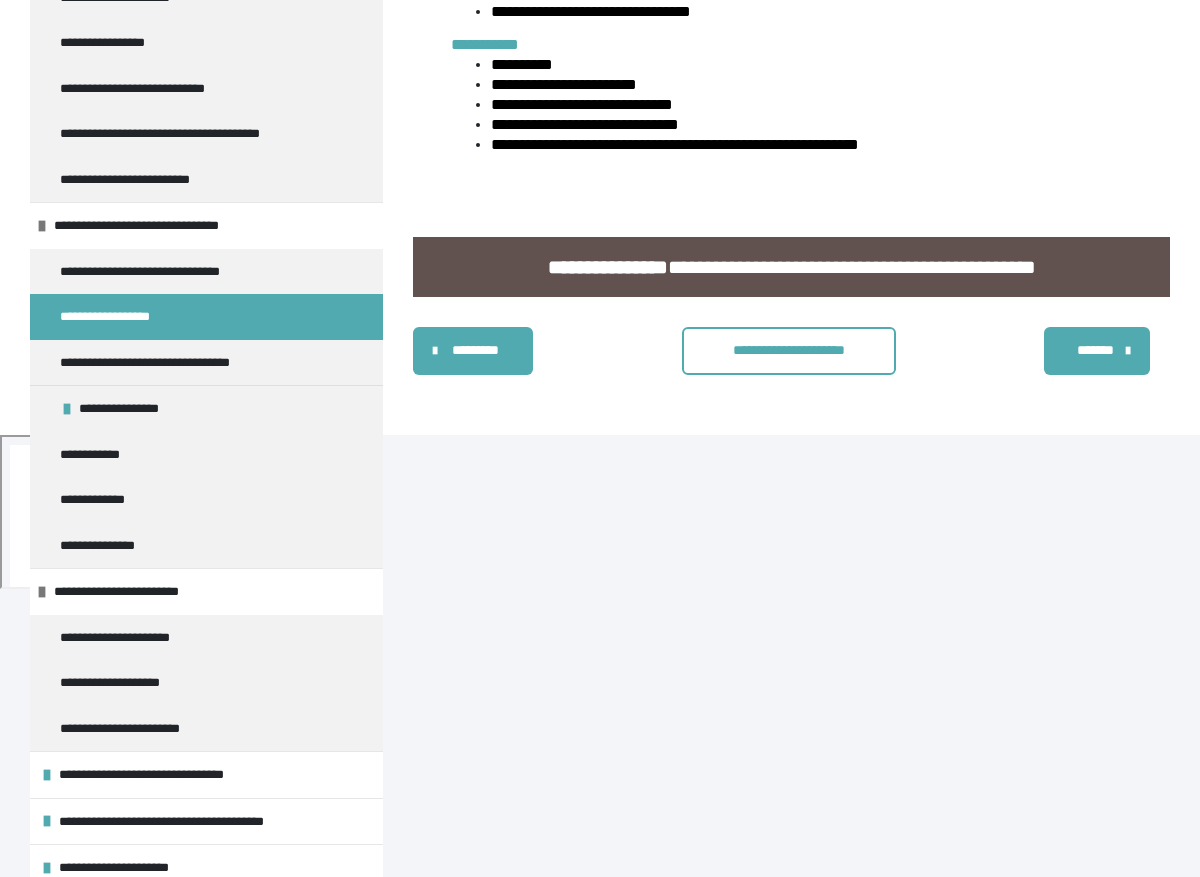 scroll, scrollTop: 2937, scrollLeft: 0, axis: vertical 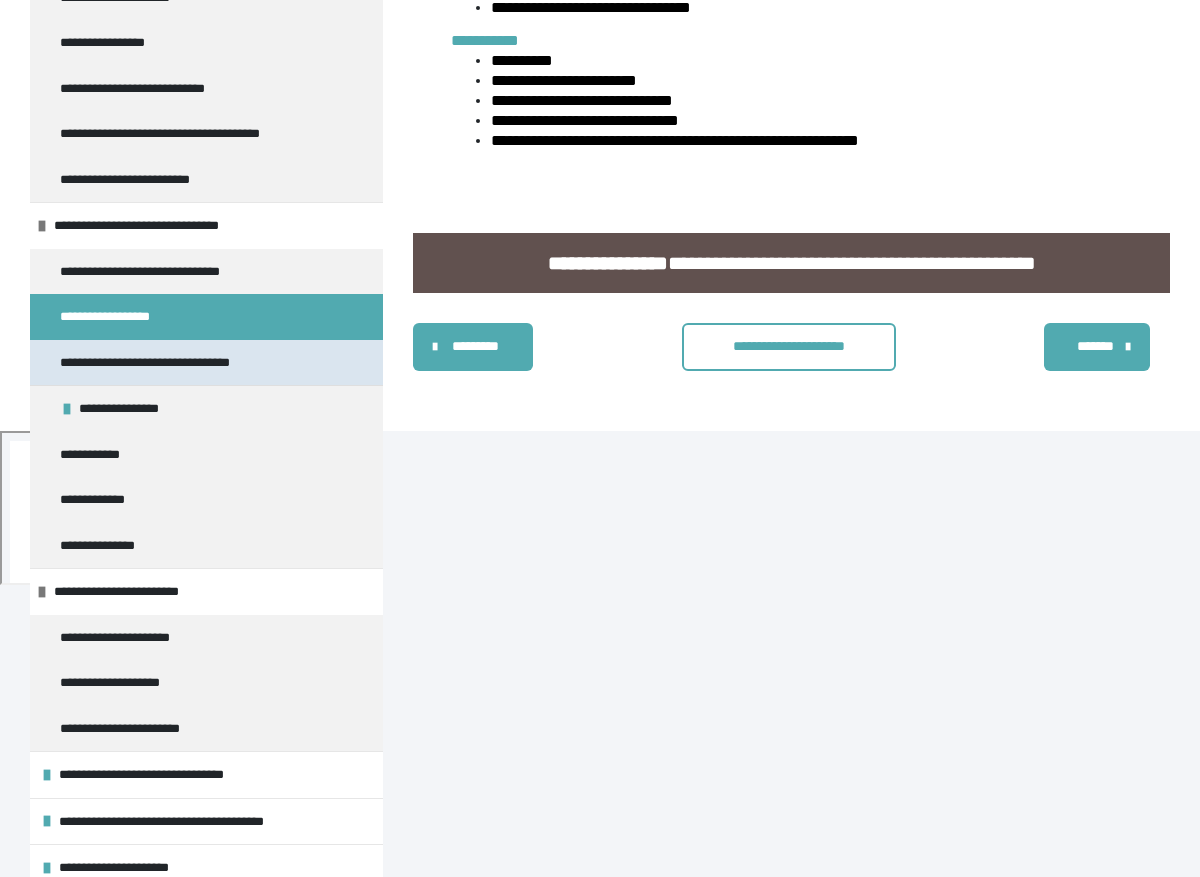 click on "**********" at bounding box center (154, 363) 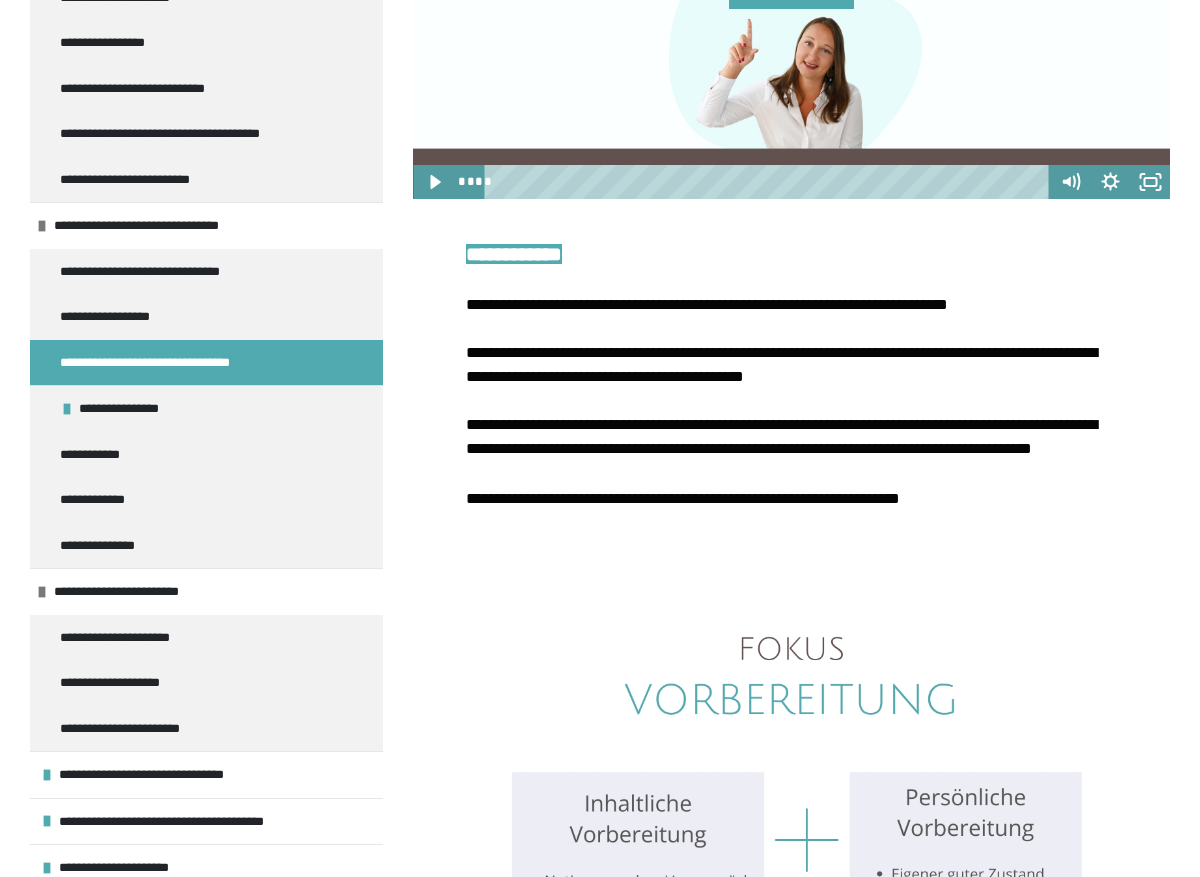 scroll, scrollTop: 760, scrollLeft: 0, axis: vertical 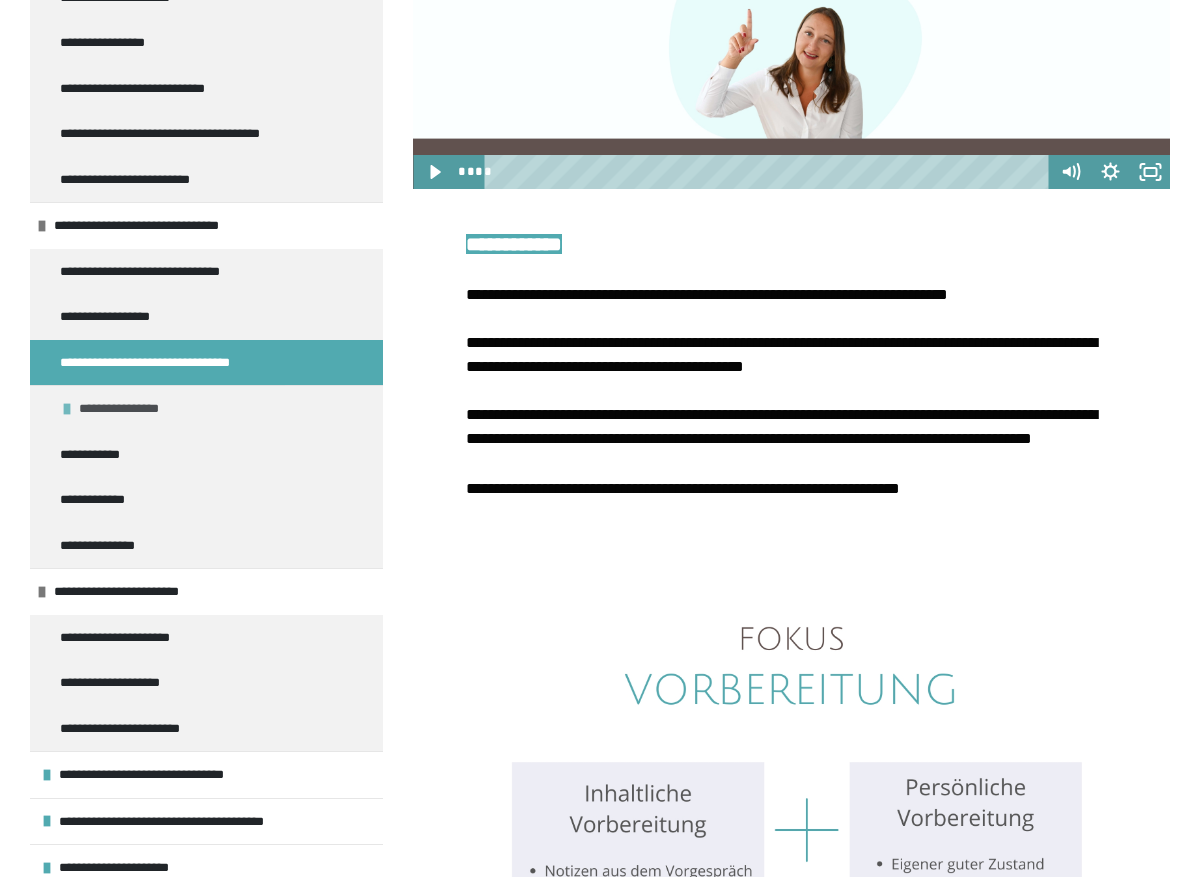click on "**********" at bounding box center [123, 409] 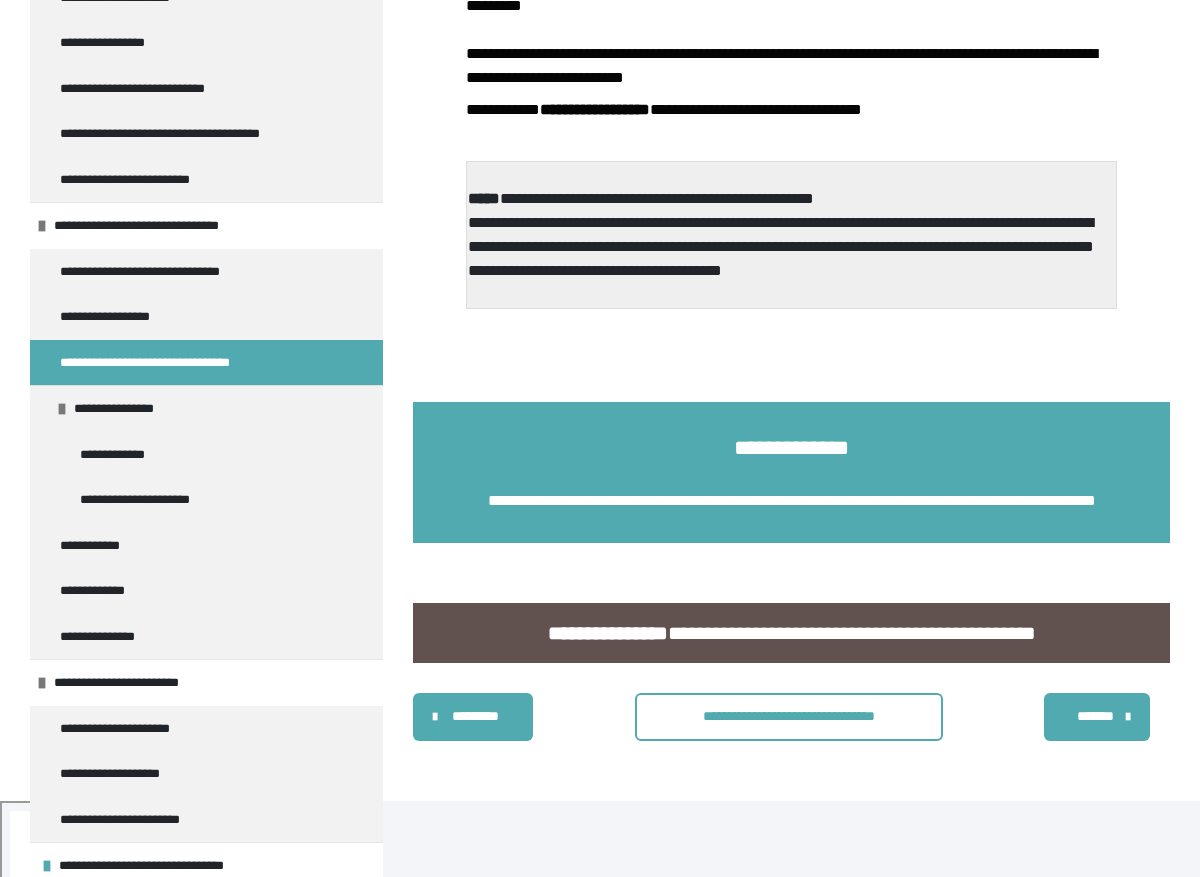 scroll, scrollTop: 1932, scrollLeft: 0, axis: vertical 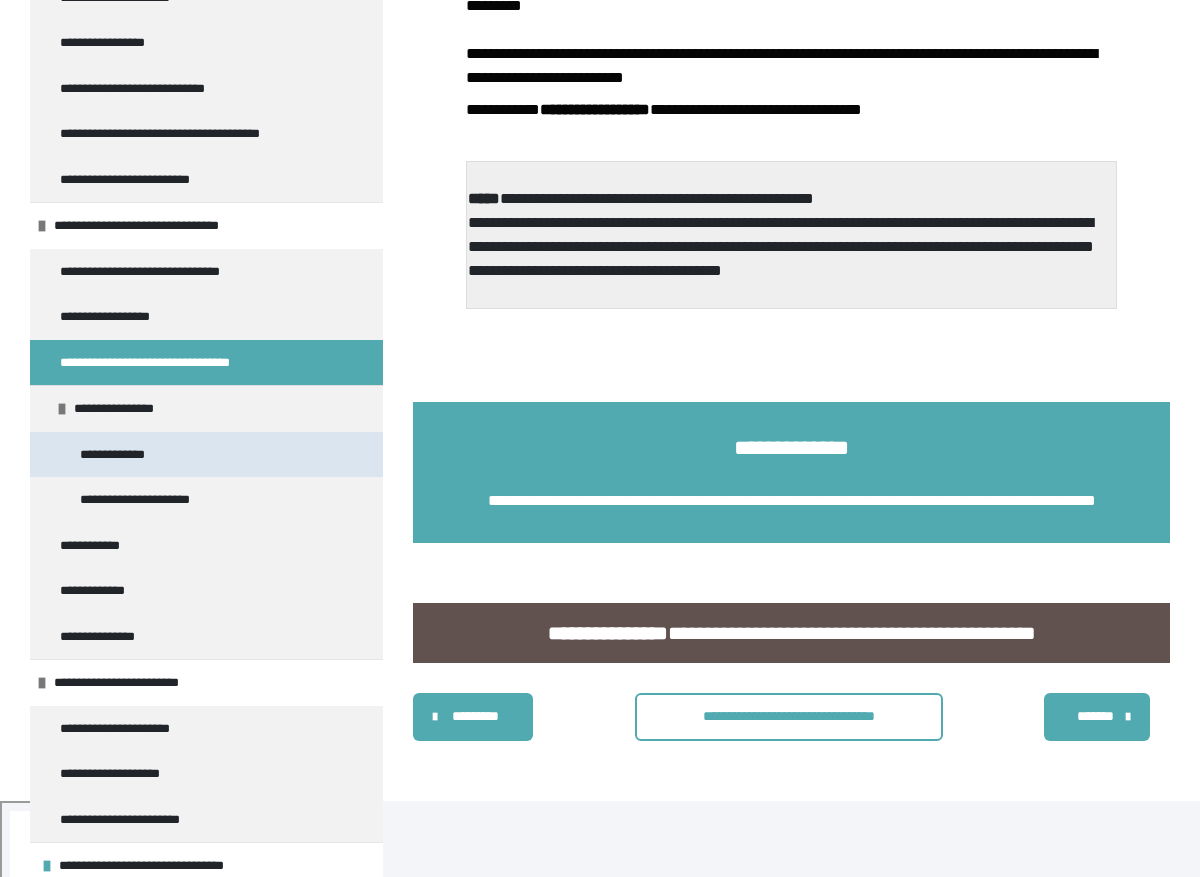 click on "**********" at bounding box center [115, 455] 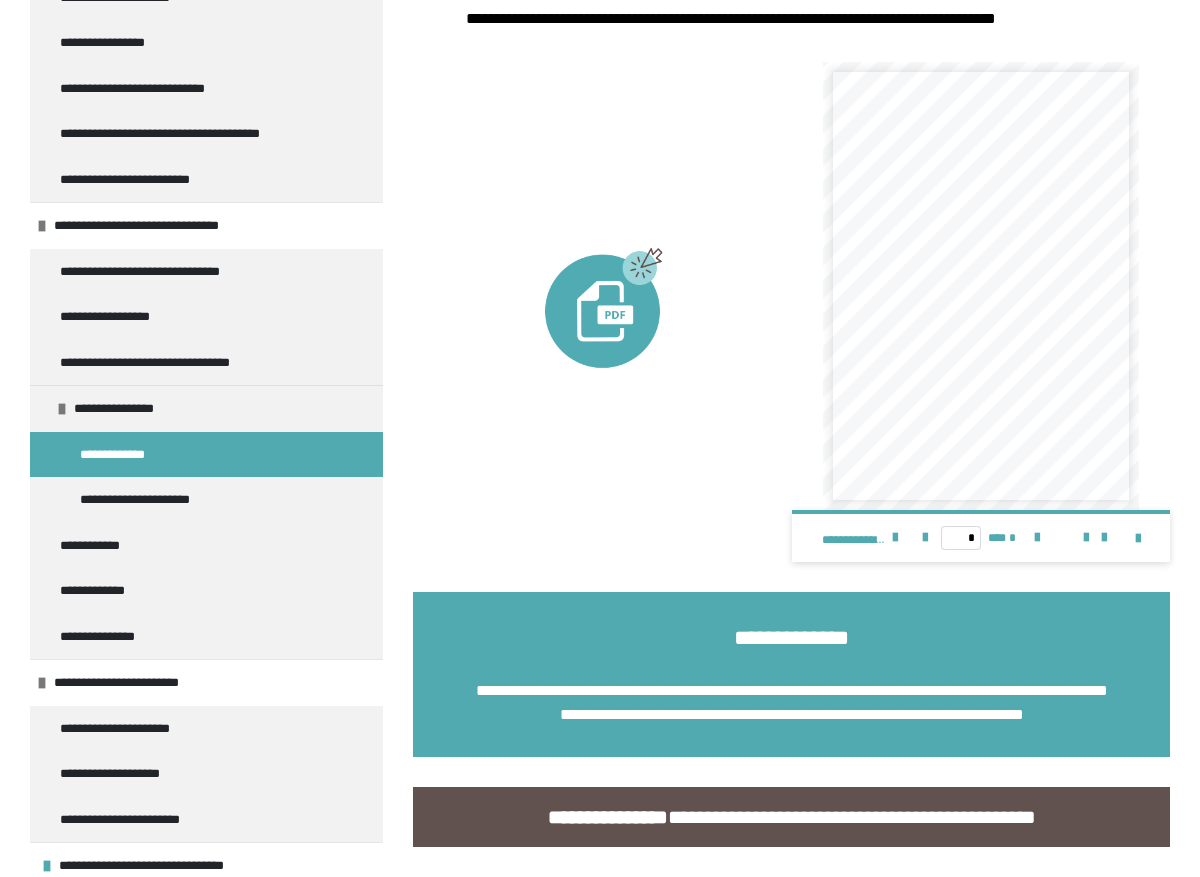 scroll, scrollTop: 1881, scrollLeft: 0, axis: vertical 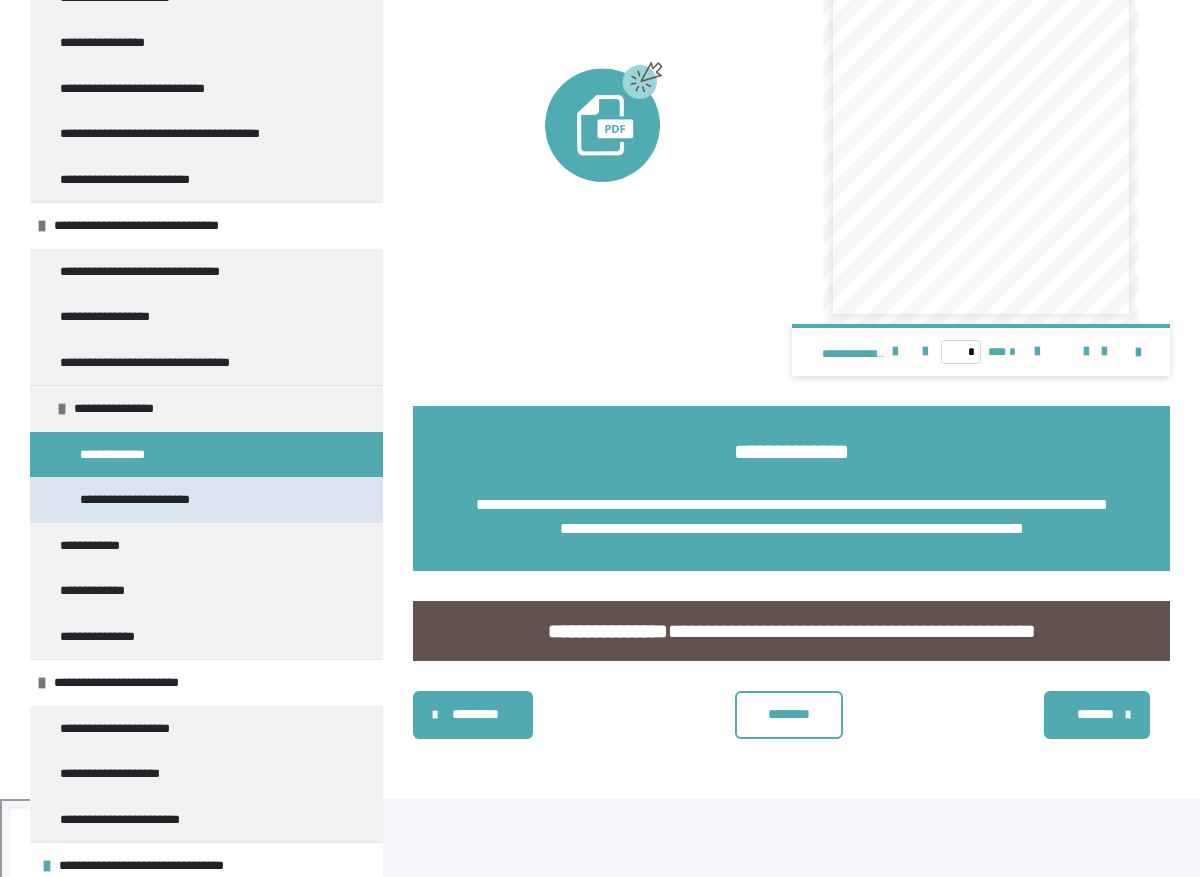click on "**********" at bounding box center (143, 500) 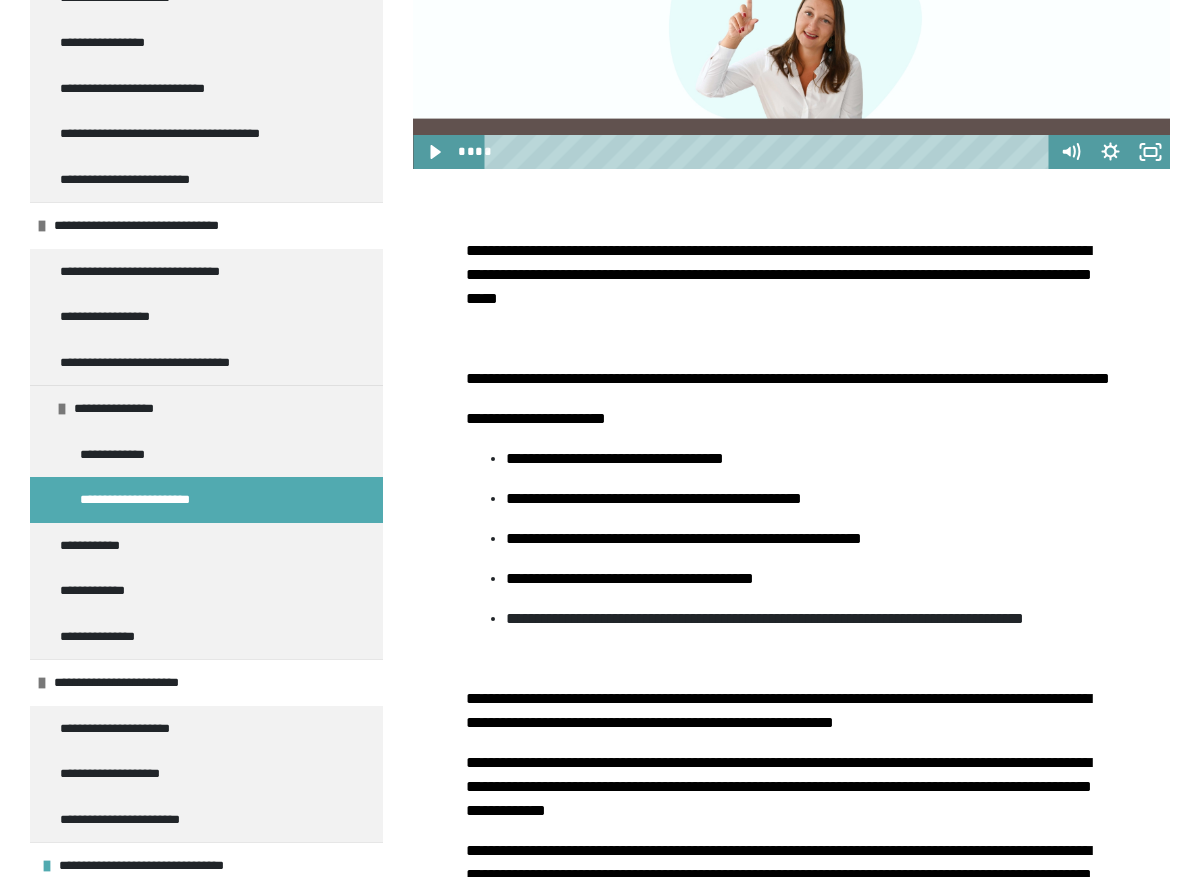 scroll, scrollTop: 833, scrollLeft: 0, axis: vertical 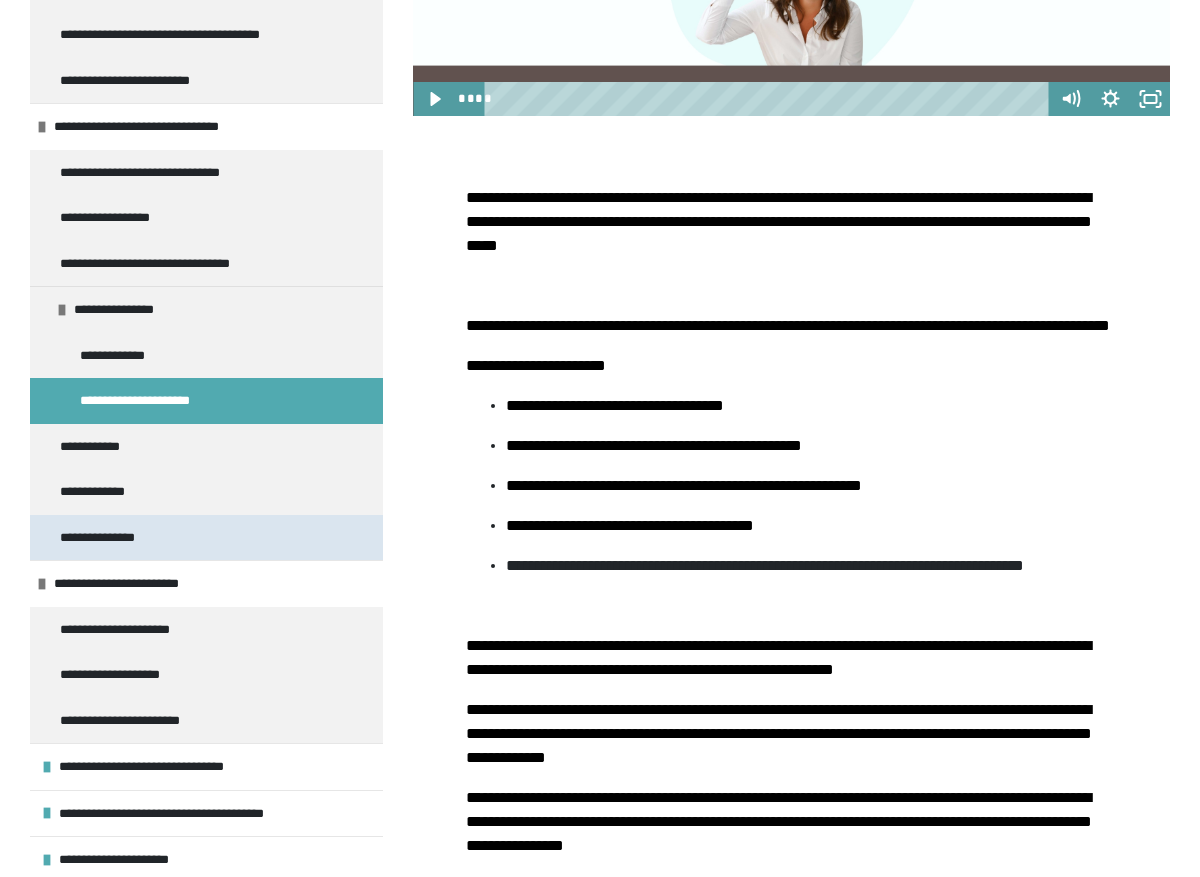 click on "**********" at bounding box center (100, 538) 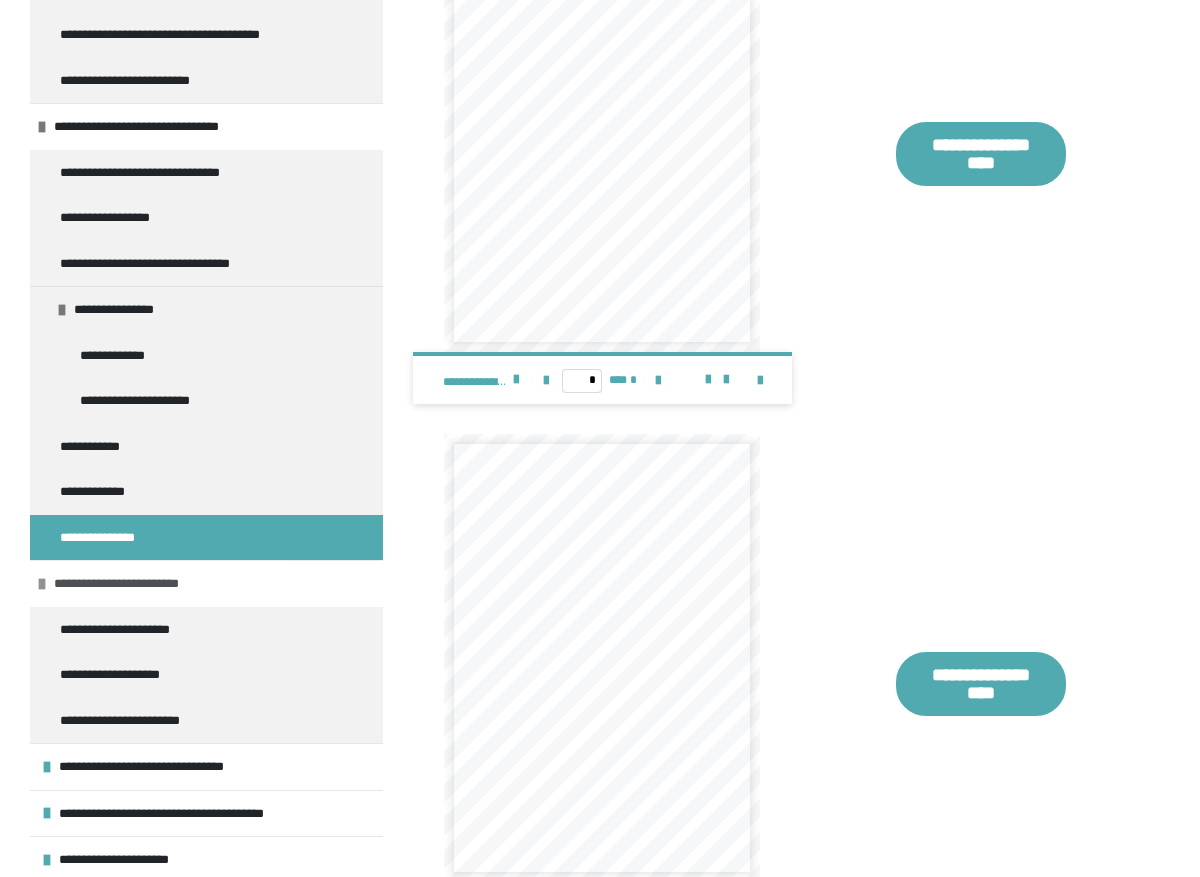 scroll, scrollTop: 937, scrollLeft: 0, axis: vertical 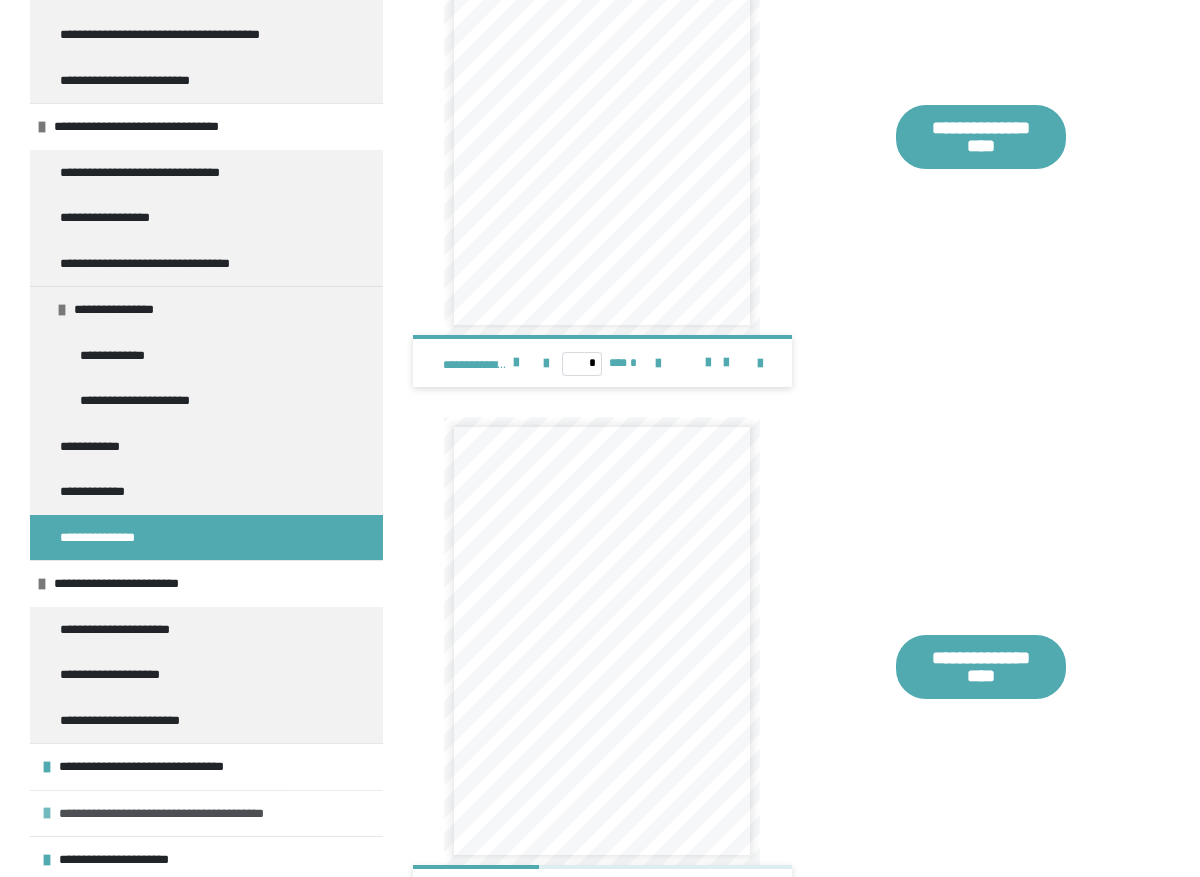 click on "**********" at bounding box center (185, 814) 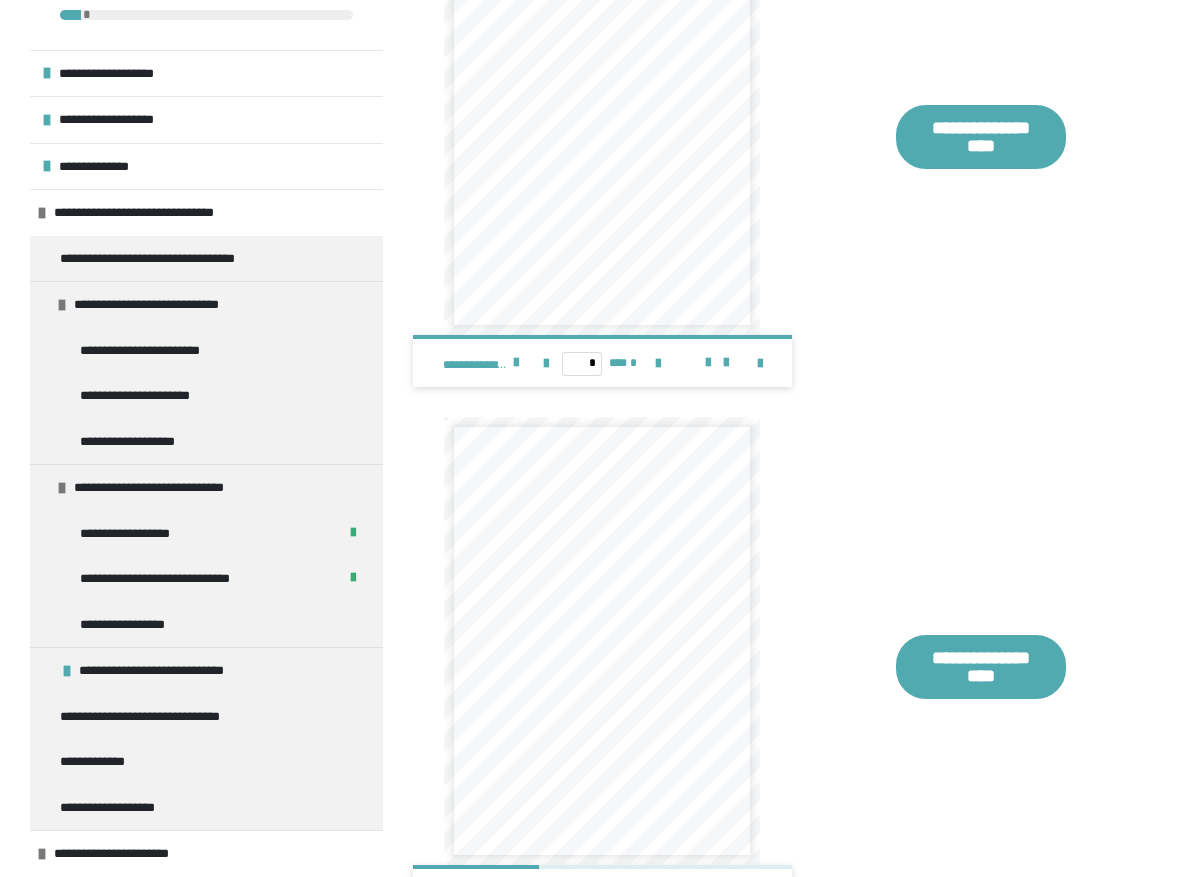 scroll, scrollTop: 0, scrollLeft: 0, axis: both 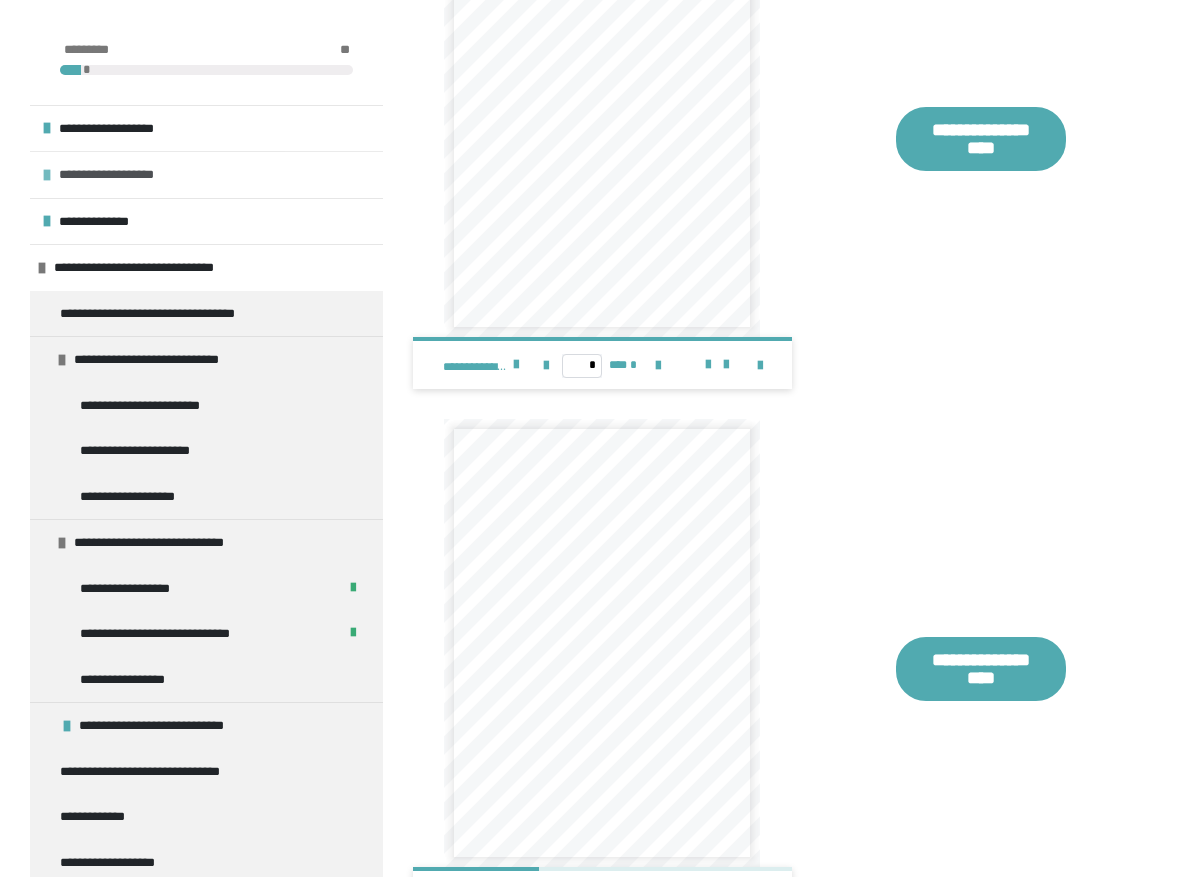 click on "**********" at bounding box center (115, 175) 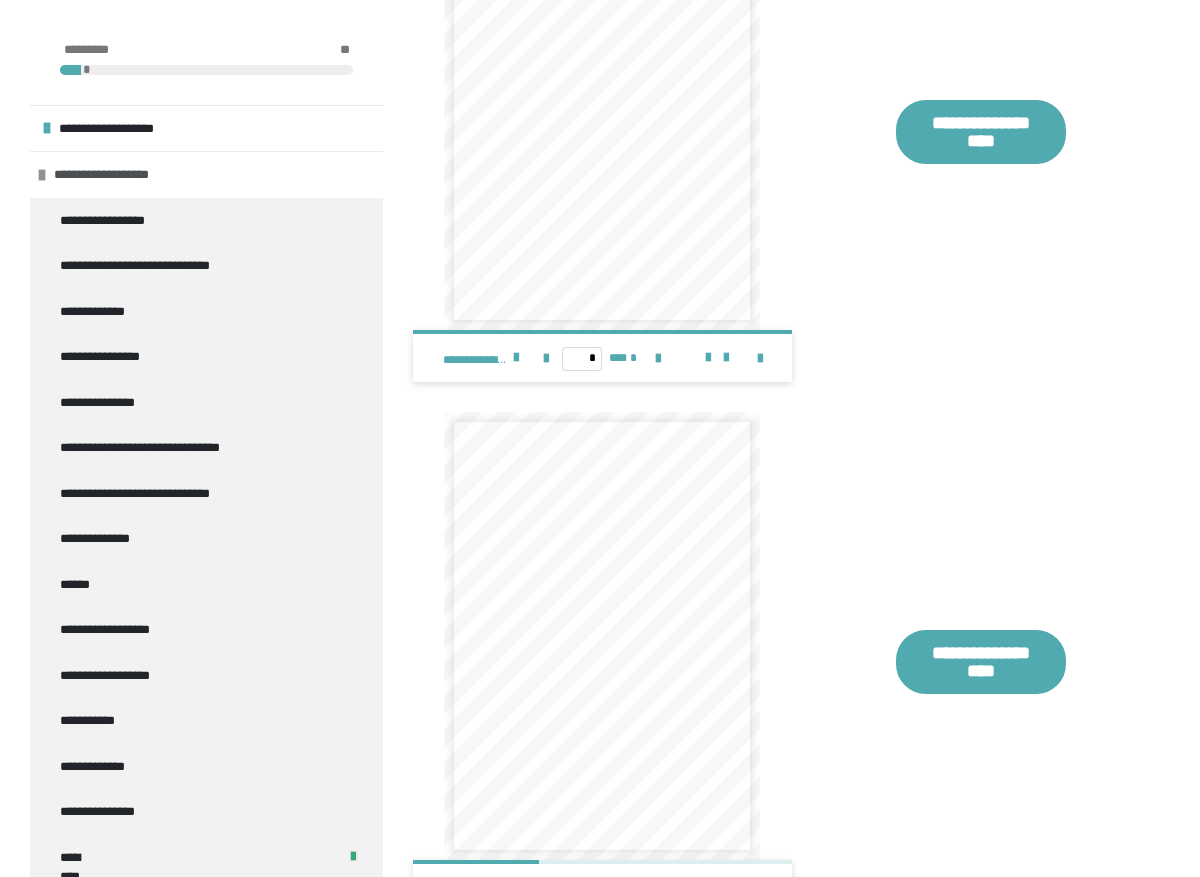 scroll, scrollTop: 945, scrollLeft: 0, axis: vertical 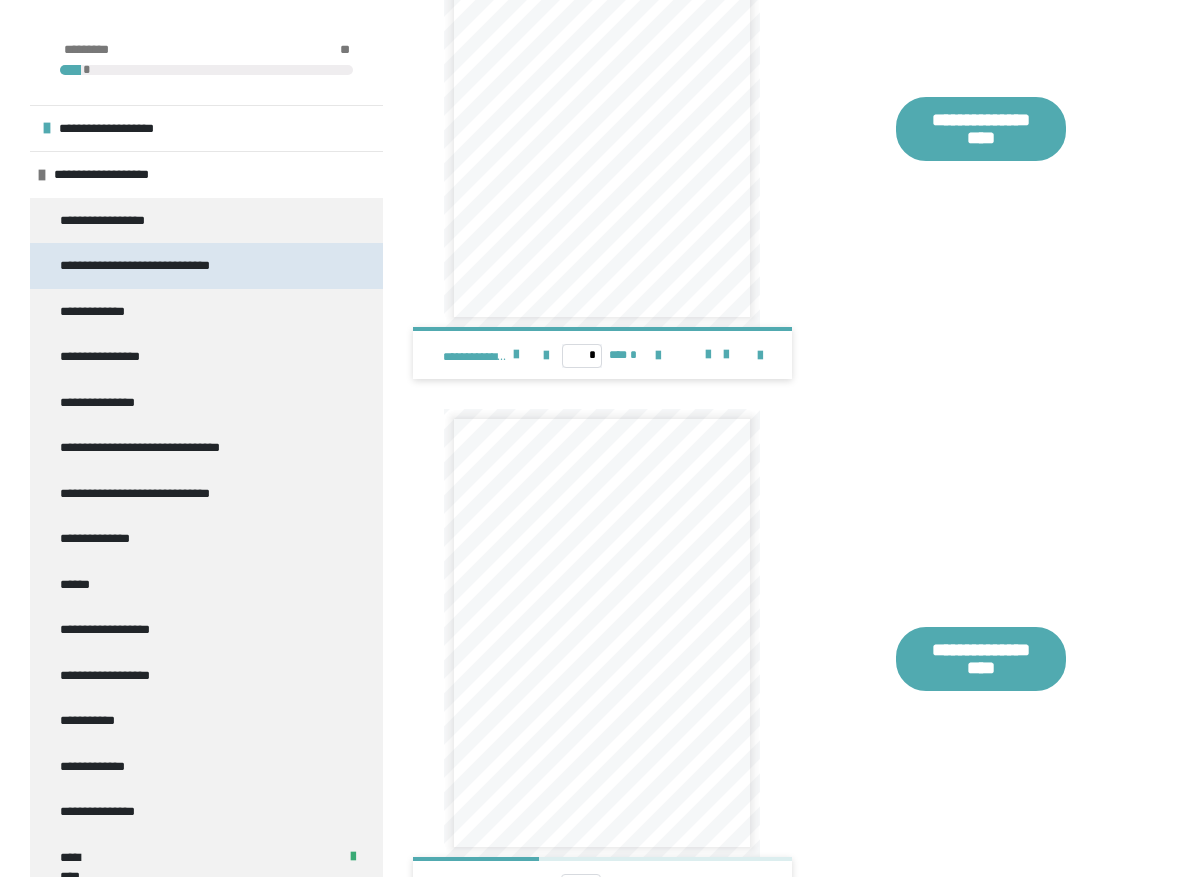 click on "**********" at bounding box center (143, 266) 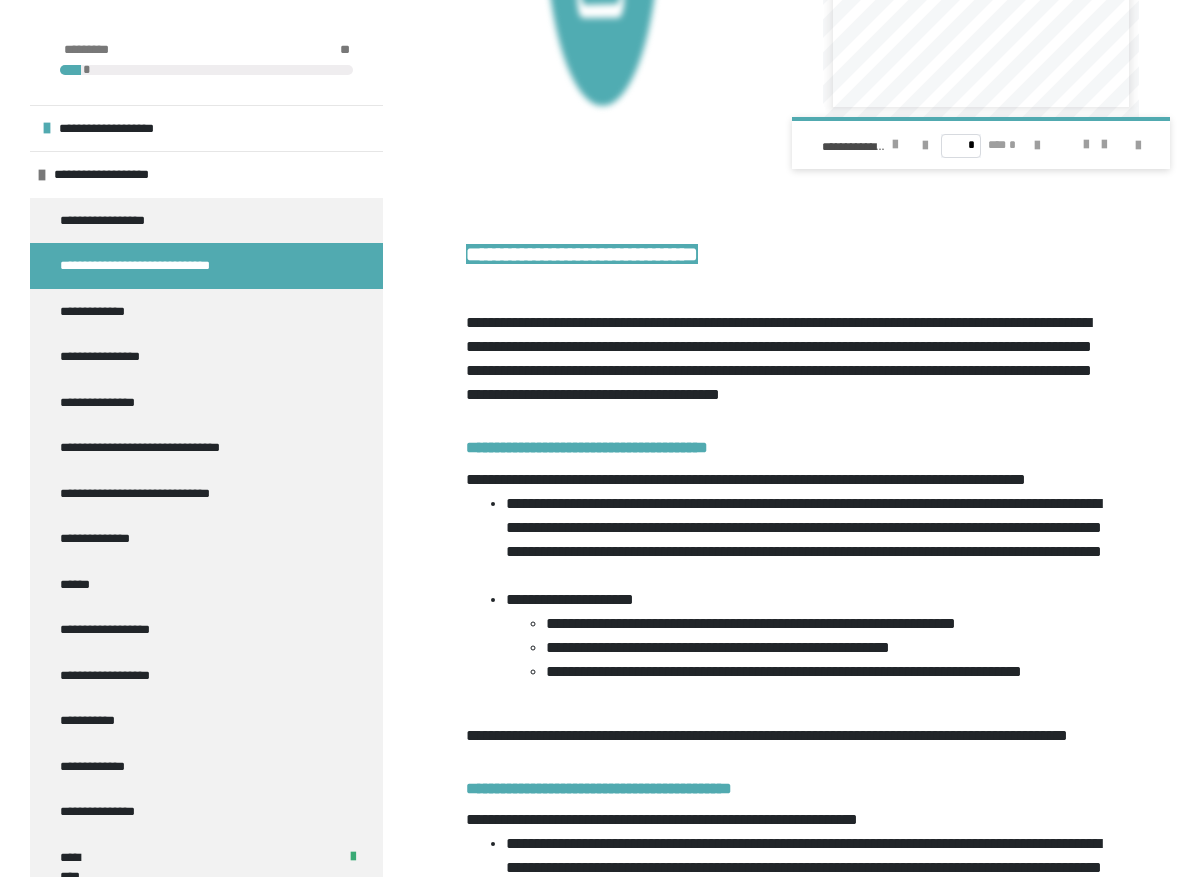 scroll, scrollTop: 20284, scrollLeft: 0, axis: vertical 